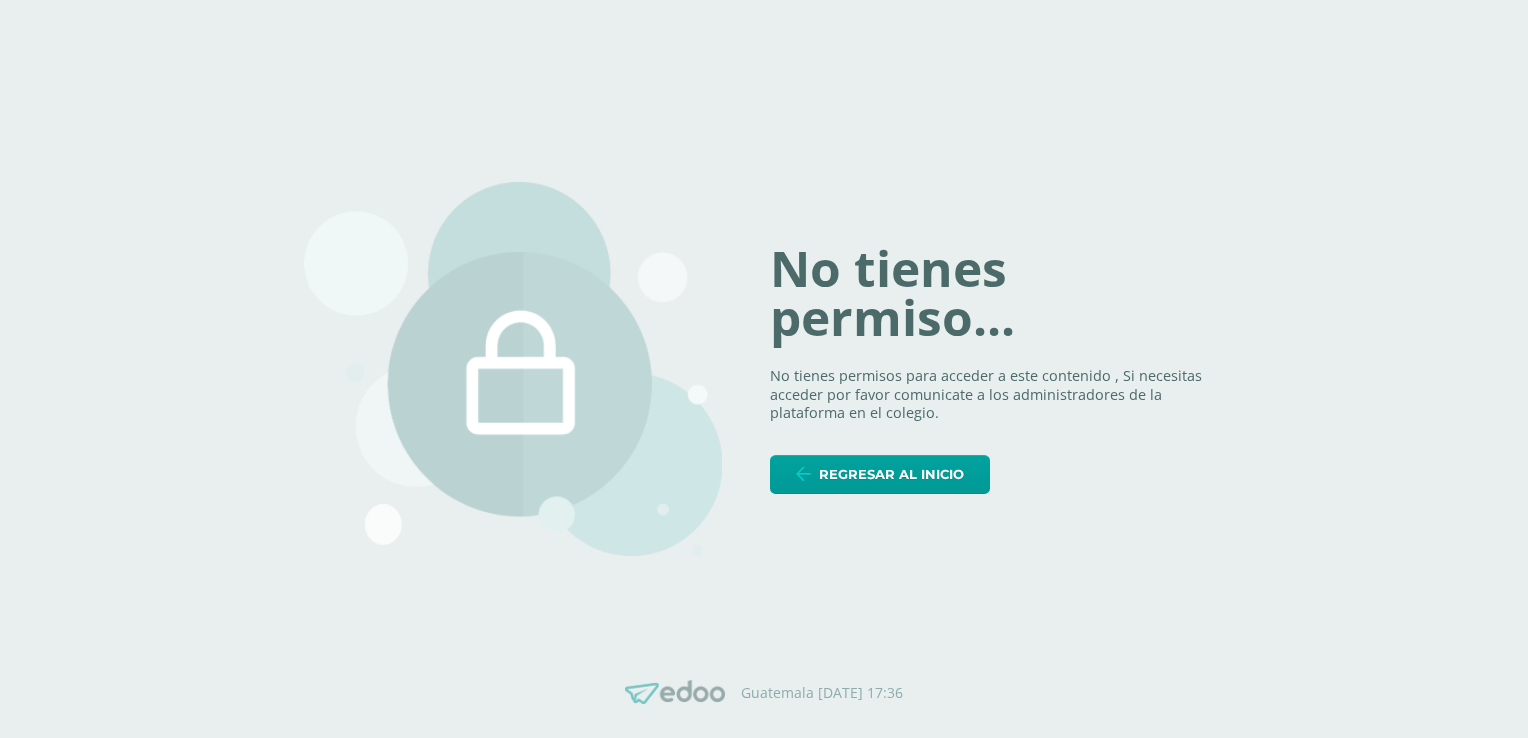scroll, scrollTop: 0, scrollLeft: 0, axis: both 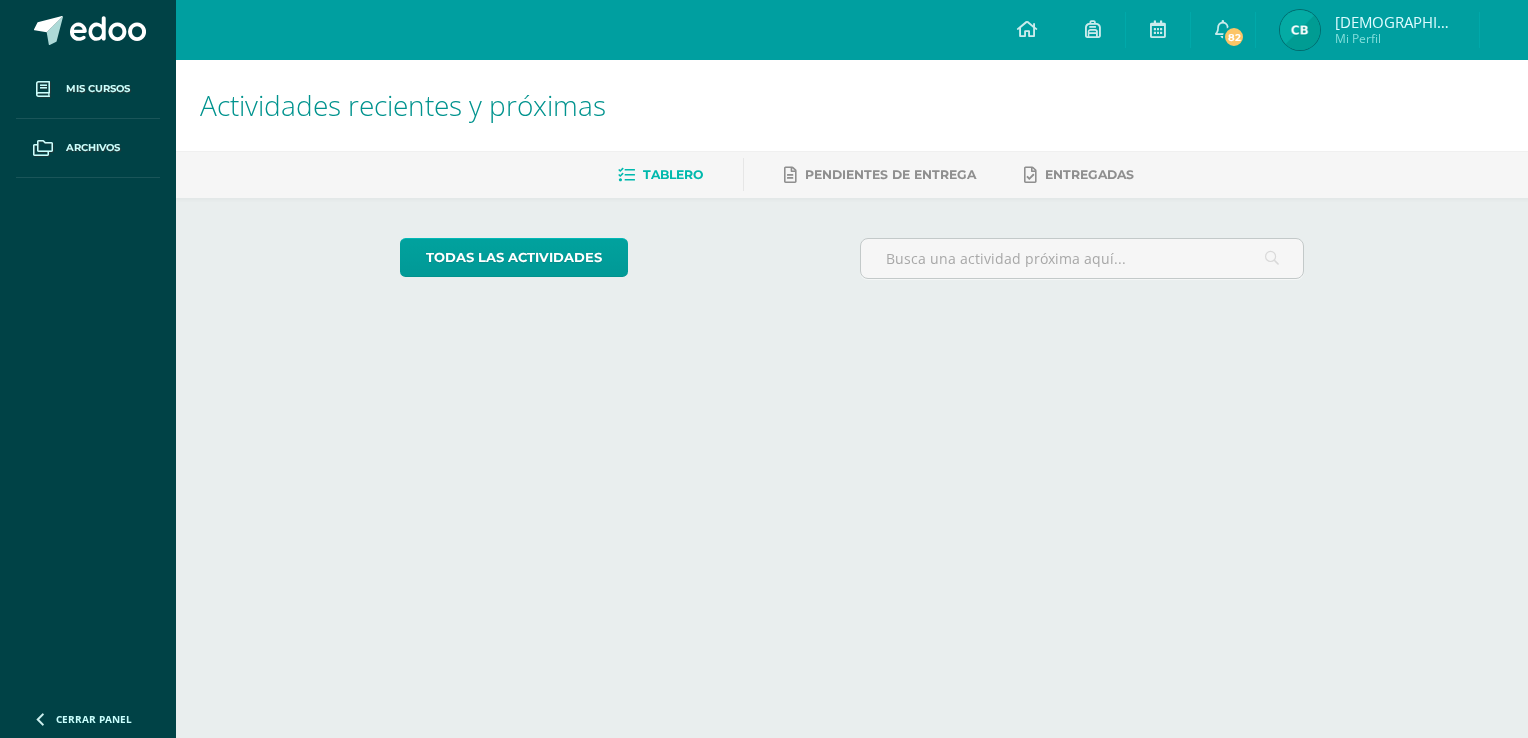 click on "Tablero" at bounding box center [673, 174] 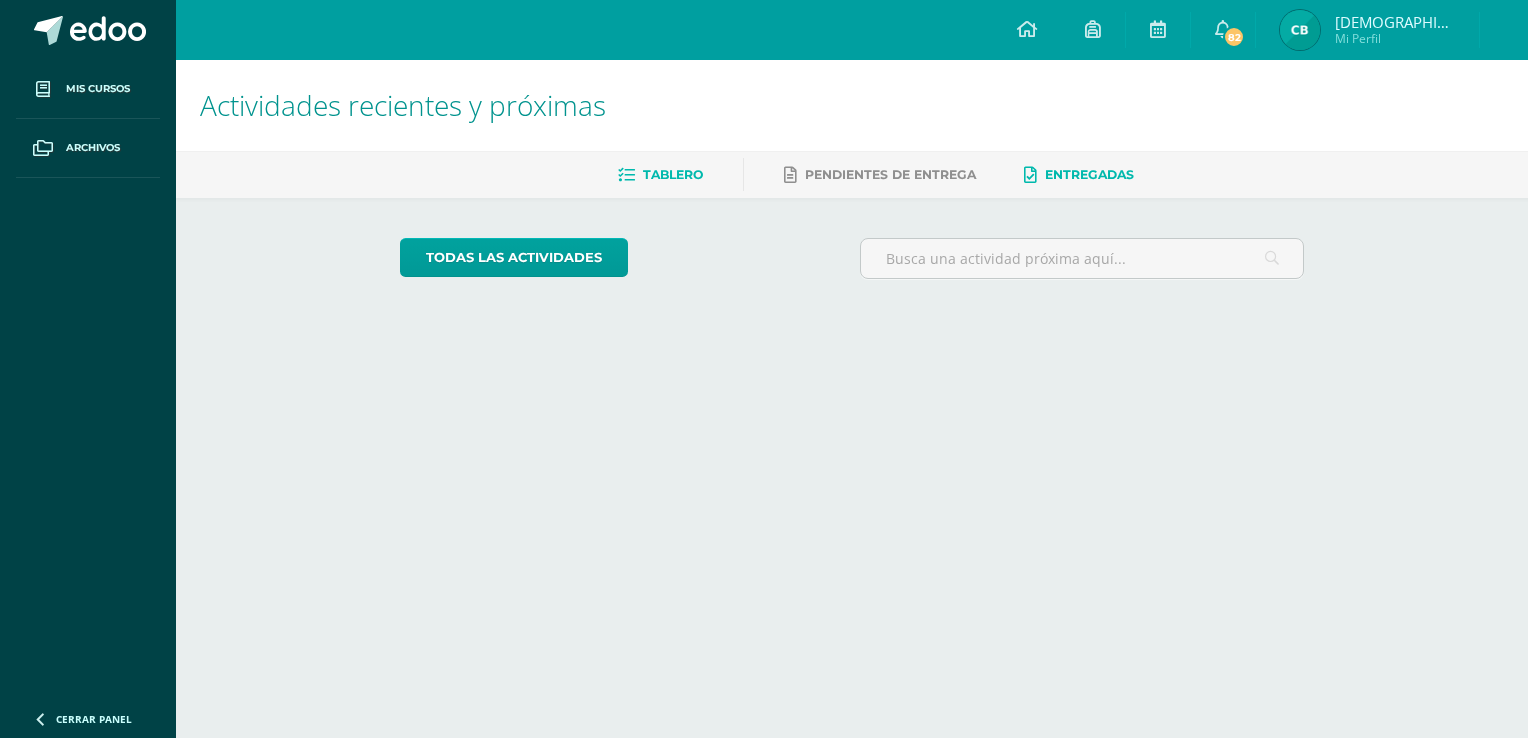 scroll, scrollTop: 0, scrollLeft: 0, axis: both 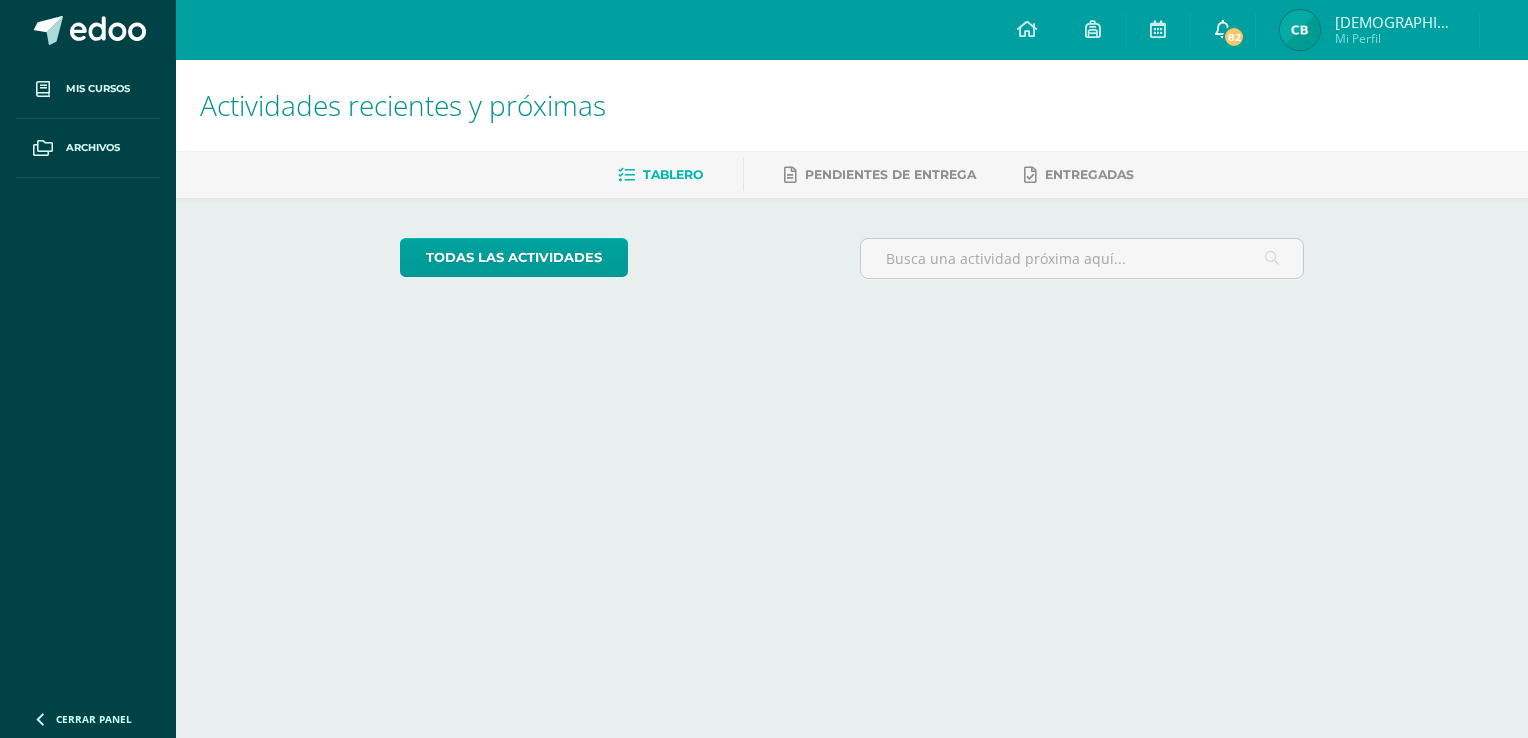 click on "82" at bounding box center (1234, 37) 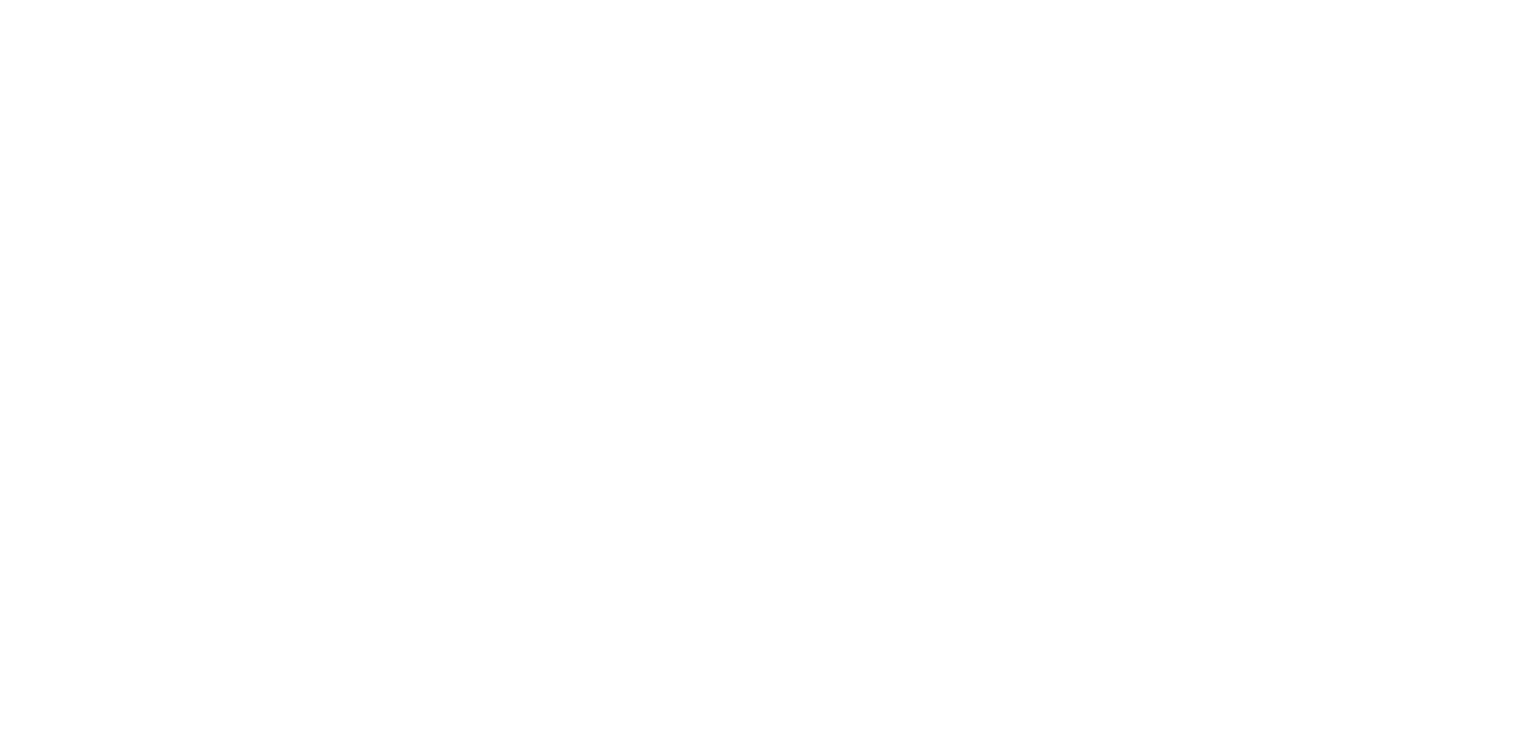 scroll, scrollTop: 0, scrollLeft: 0, axis: both 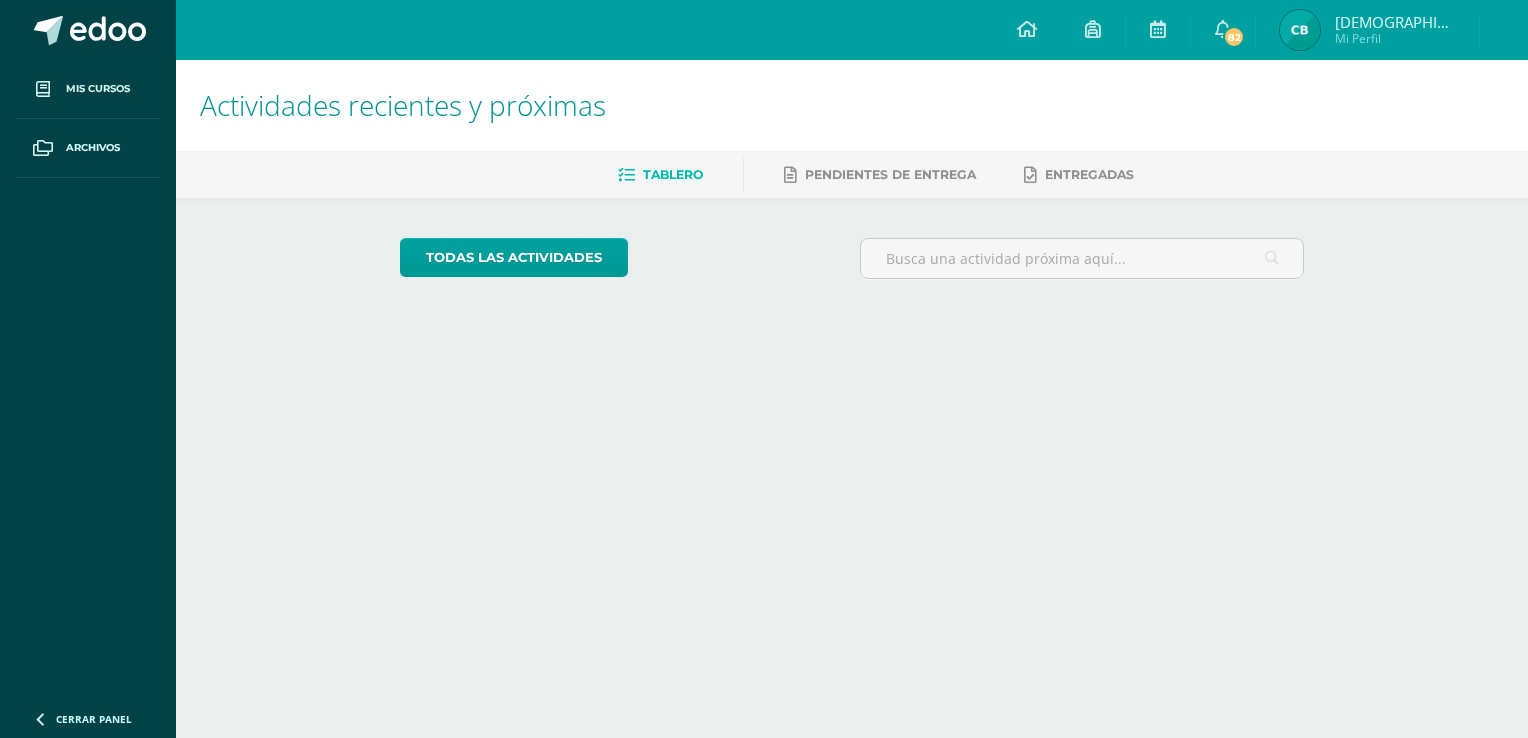 click on "Christian Nicolás
Mi Perfil" at bounding box center (1367, 30) 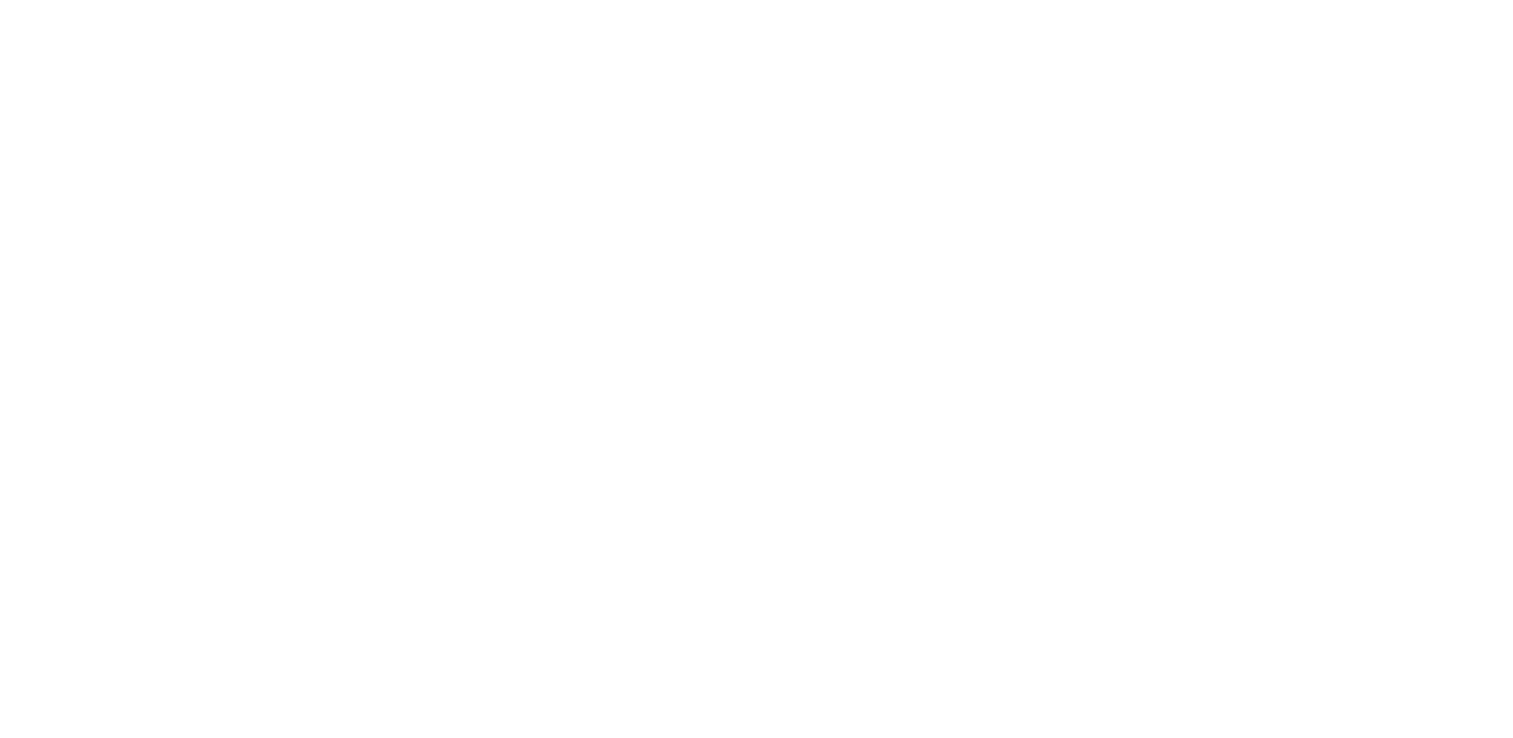 scroll, scrollTop: 0, scrollLeft: 0, axis: both 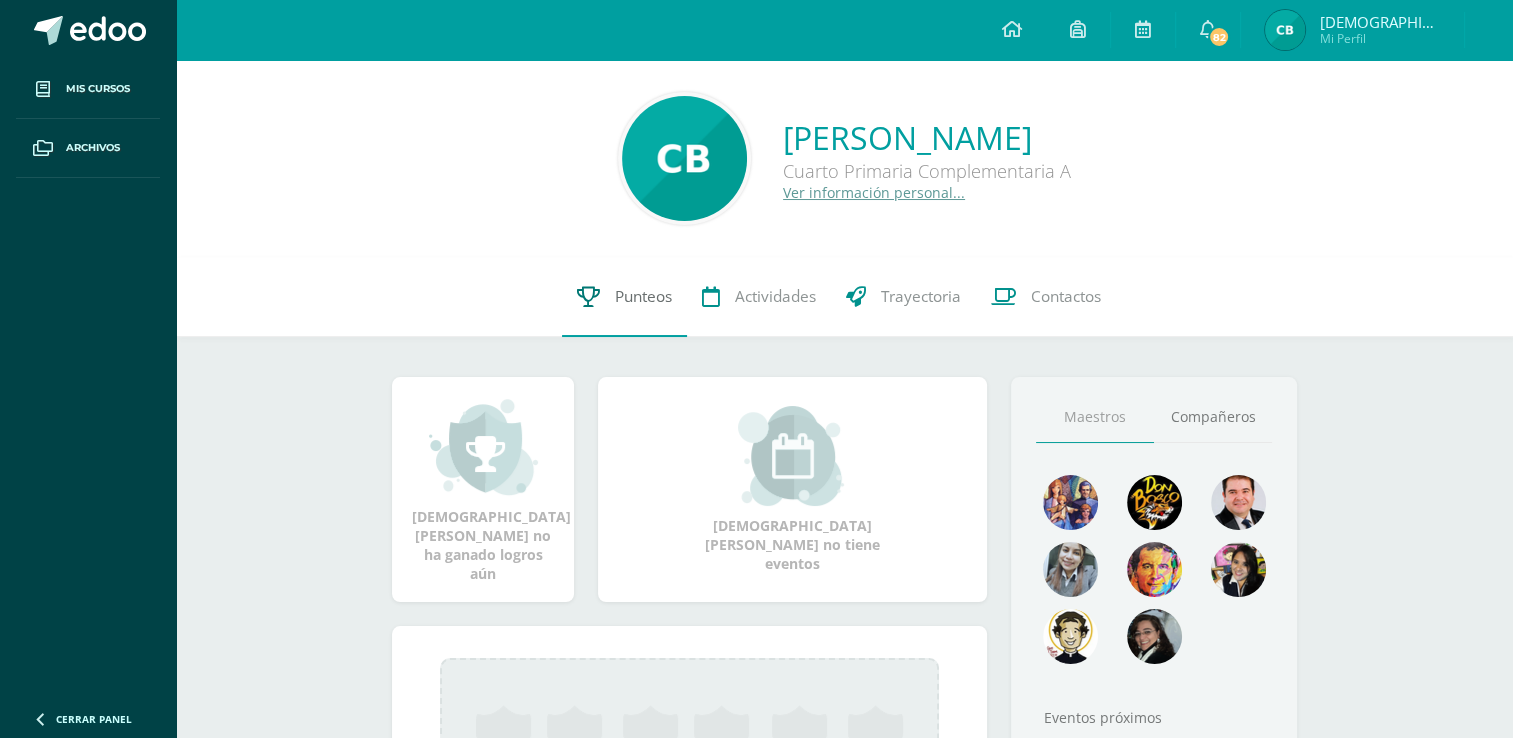 click on "Punteos" at bounding box center (643, 296) 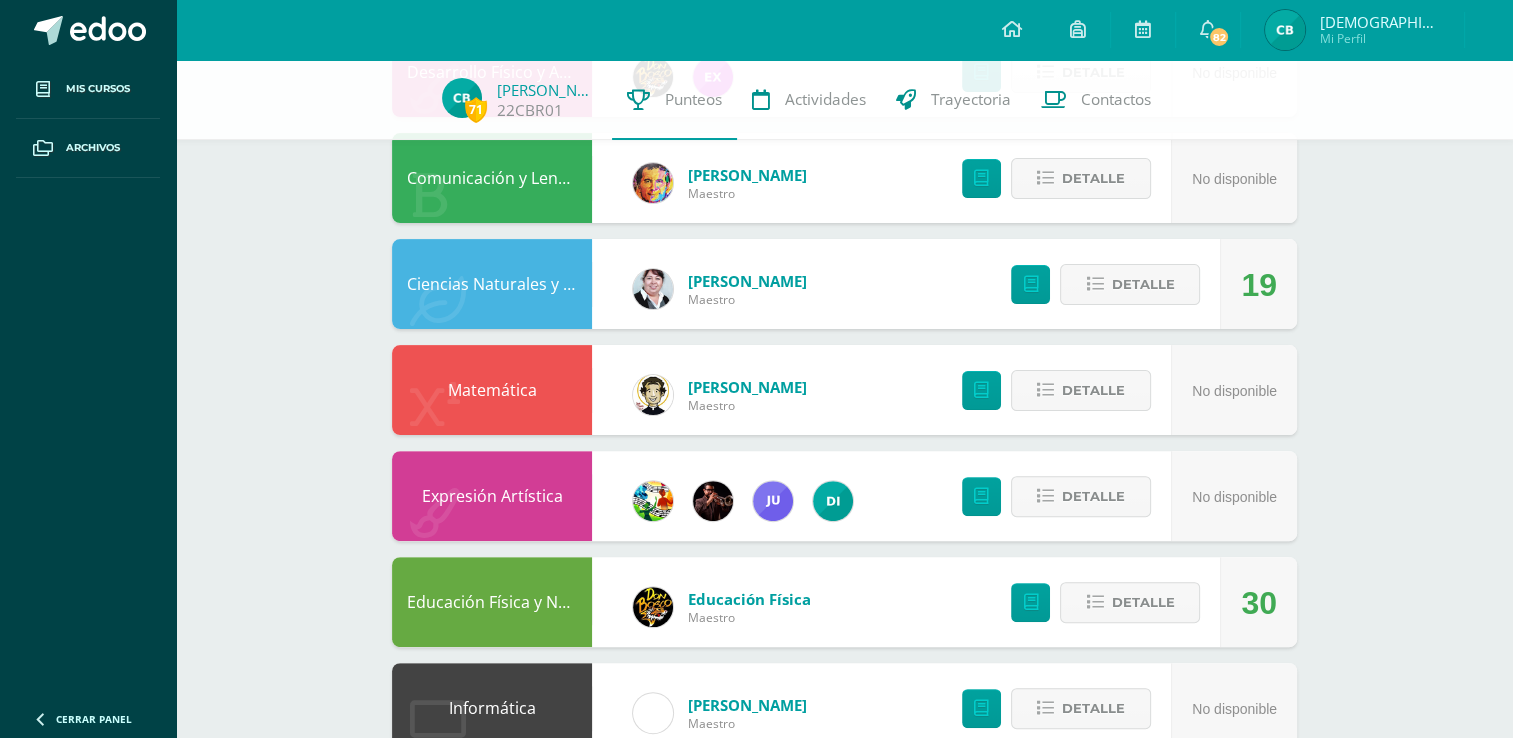 scroll, scrollTop: 500, scrollLeft: 0, axis: vertical 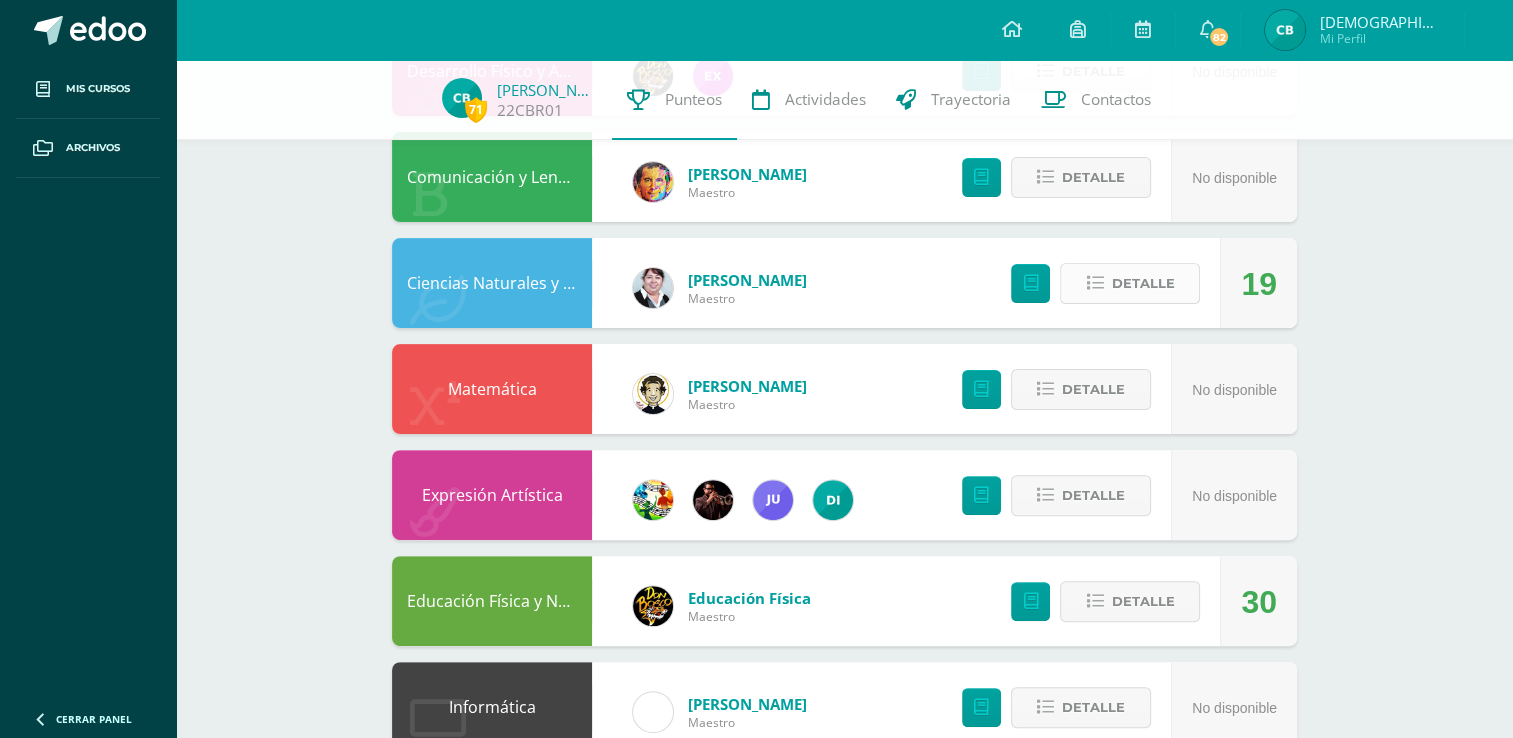 click on "Detalle" at bounding box center (1142, 283) 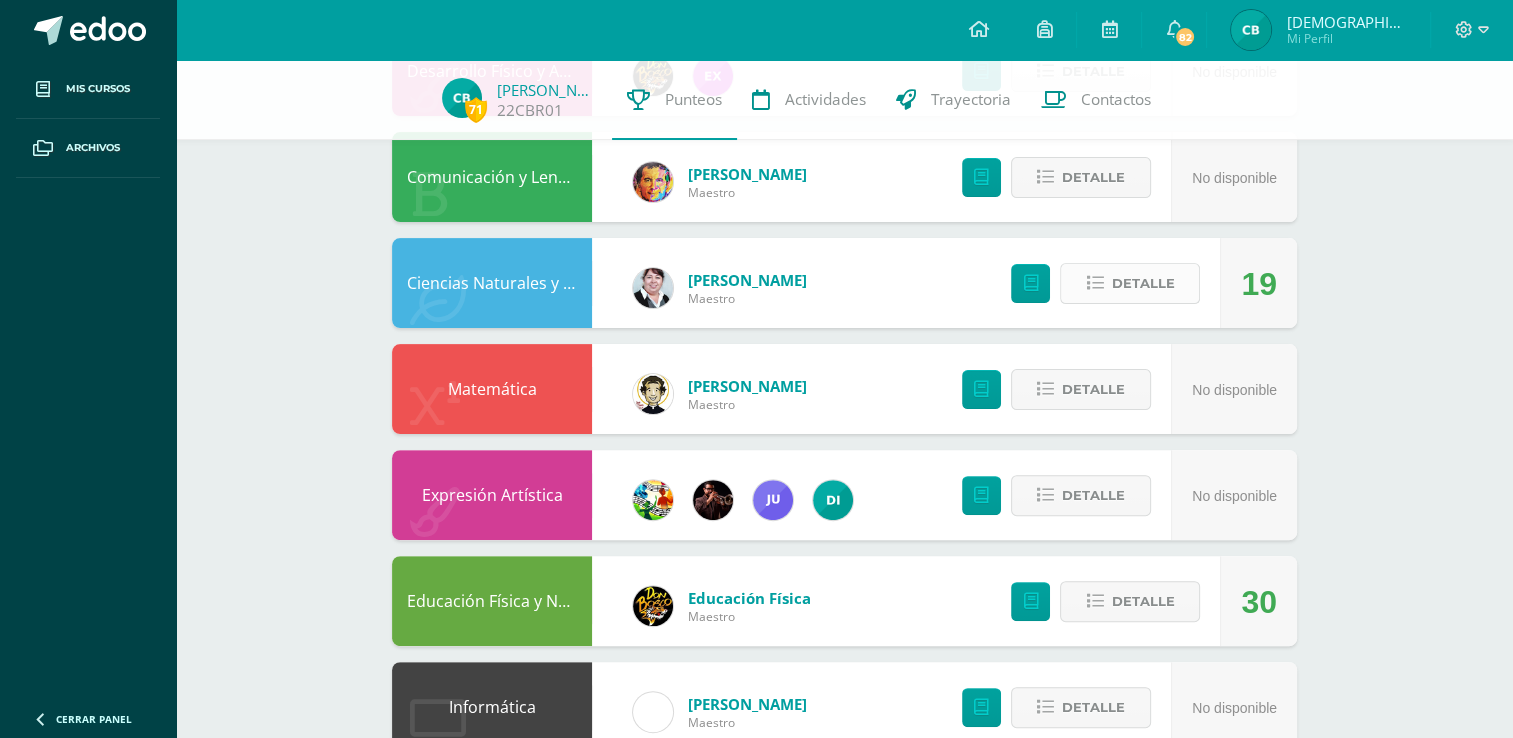 click on "Detalle" at bounding box center (1142, 283) 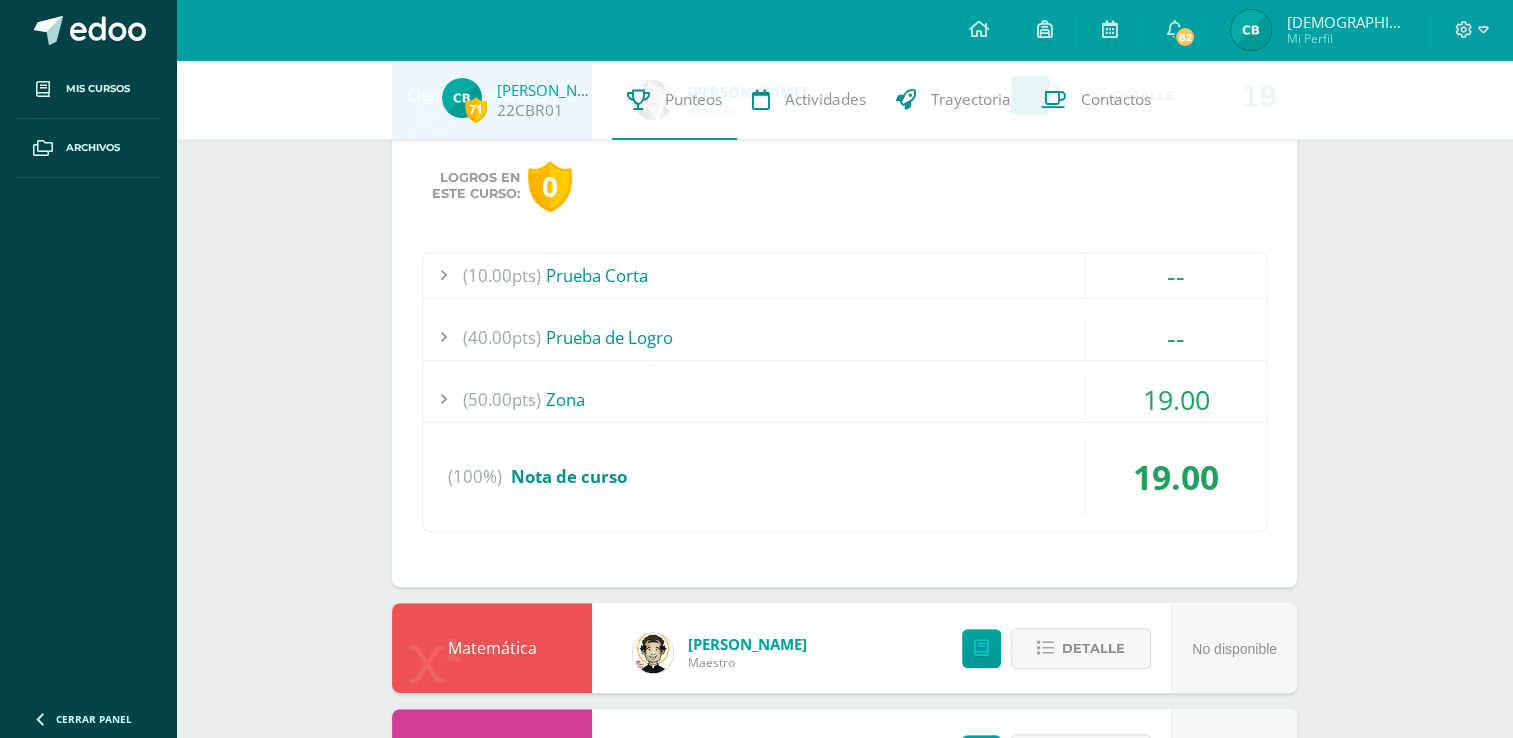 scroll, scrollTop: 700, scrollLeft: 0, axis: vertical 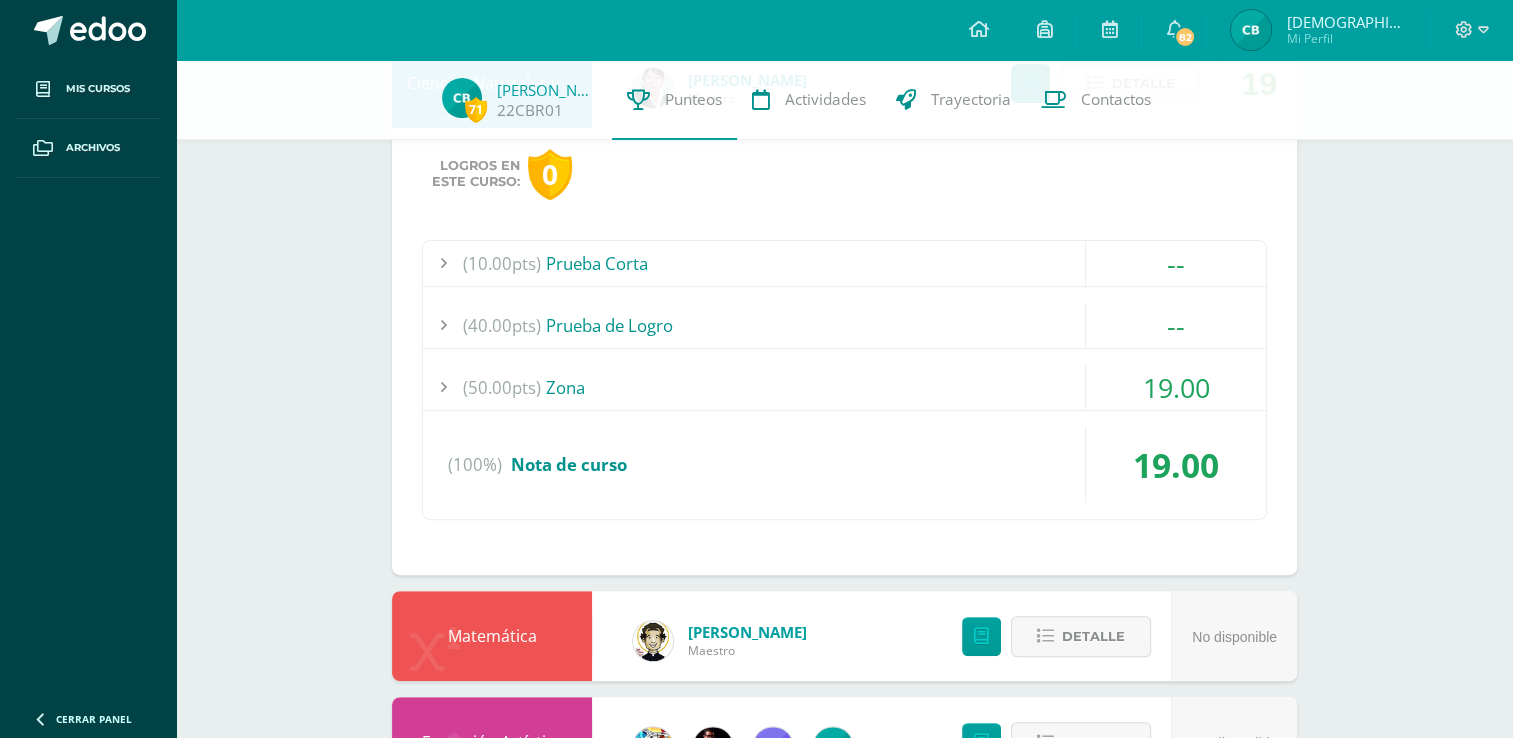 click on "(50.00pts)
Zona" at bounding box center [844, 387] 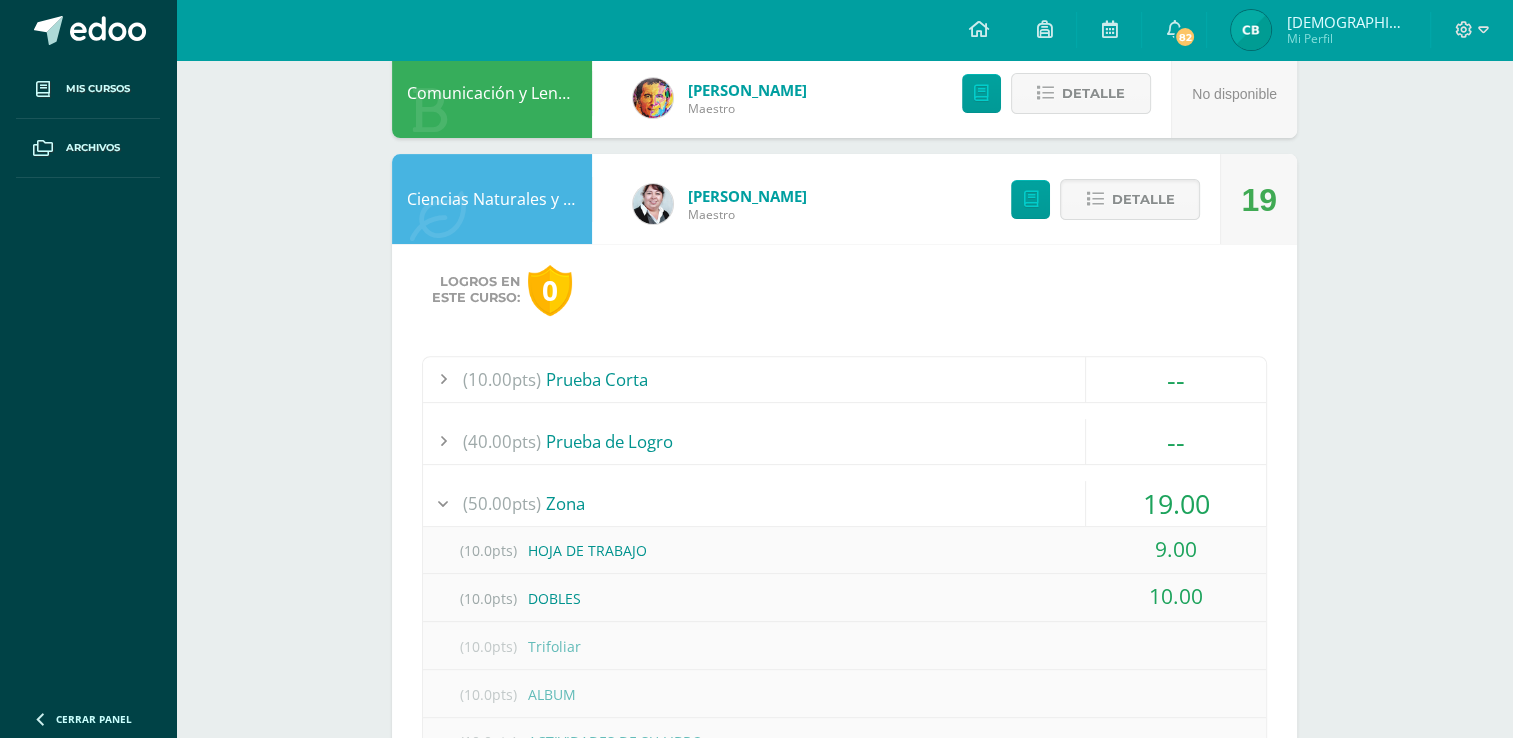 scroll, scrollTop: 500, scrollLeft: 0, axis: vertical 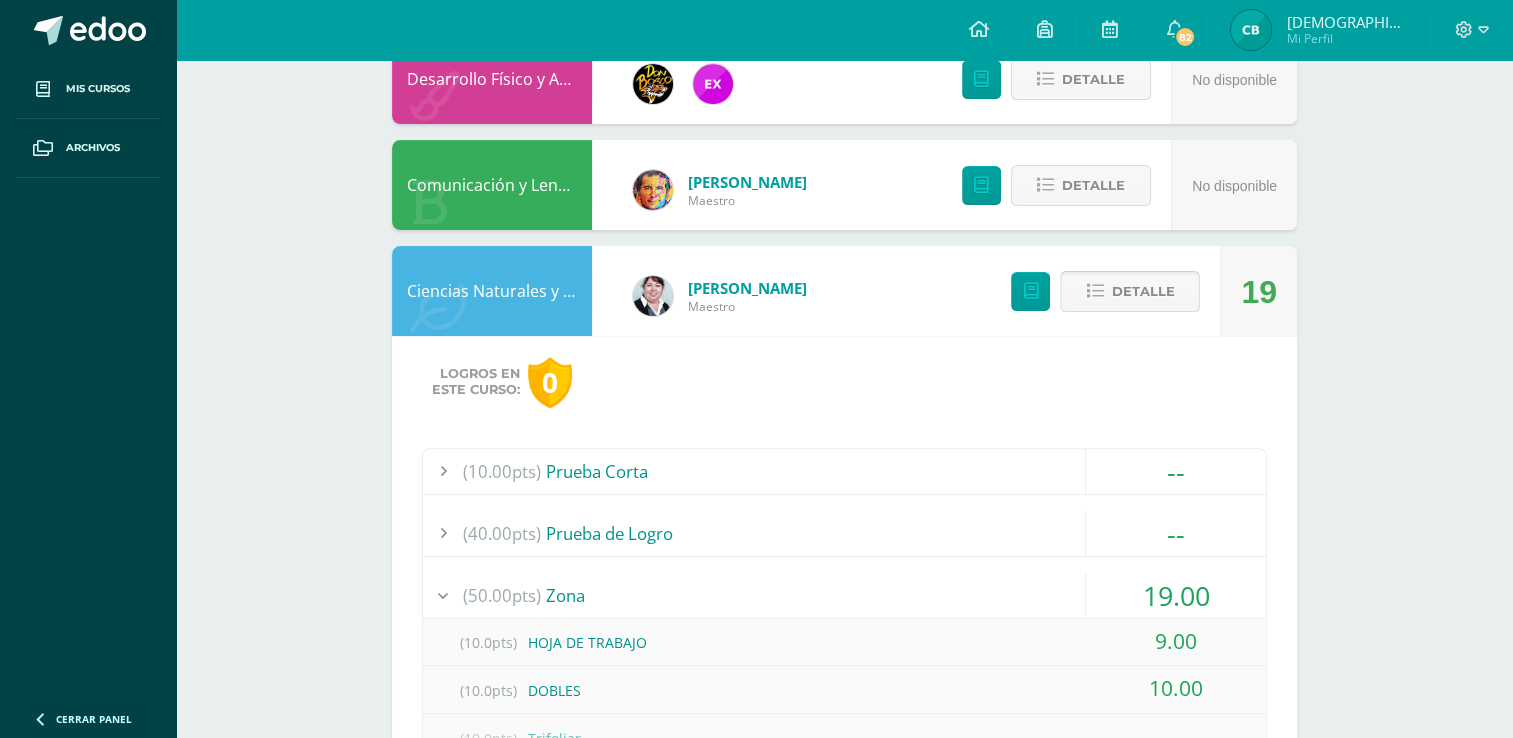 click on "Detalle" at bounding box center [1142, 291] 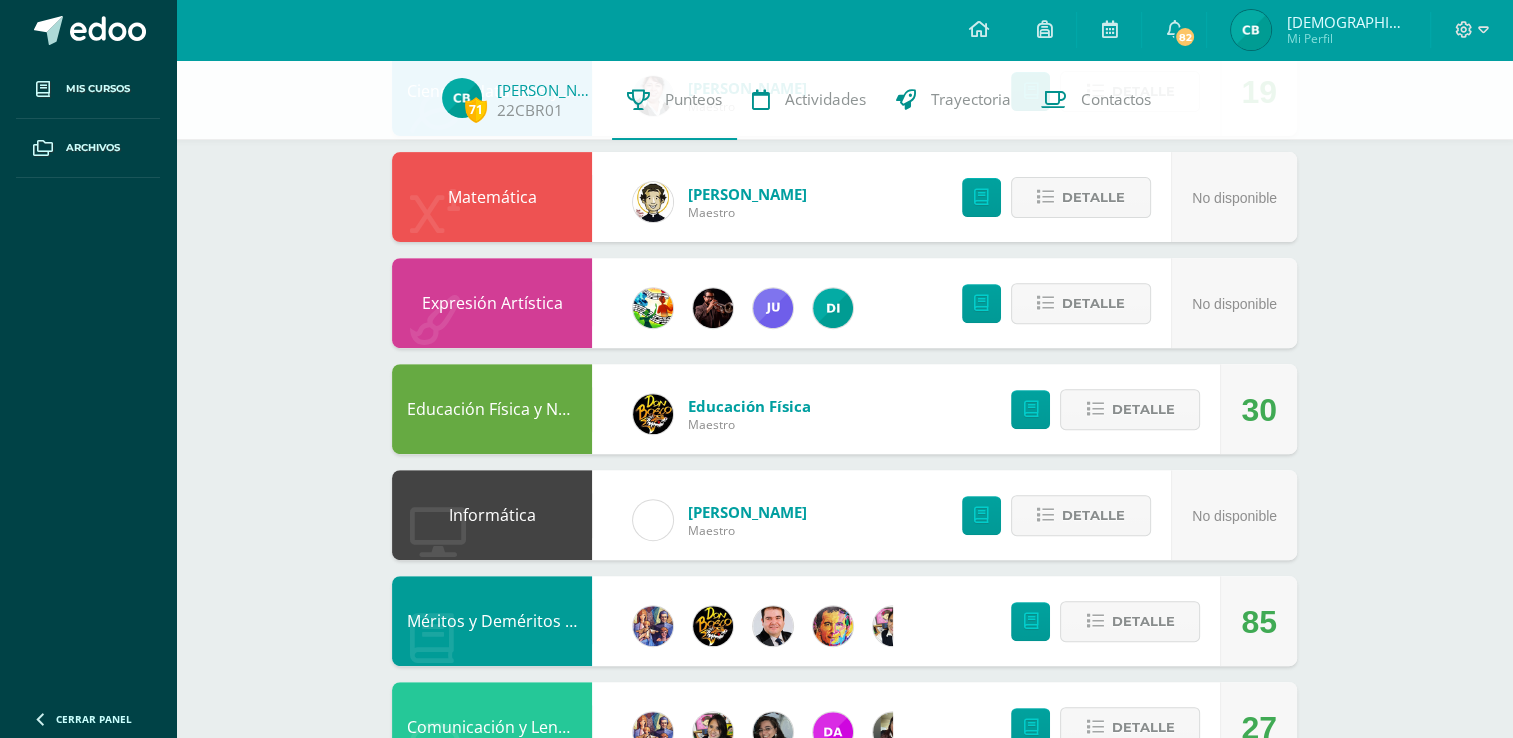 scroll, scrollTop: 700, scrollLeft: 0, axis: vertical 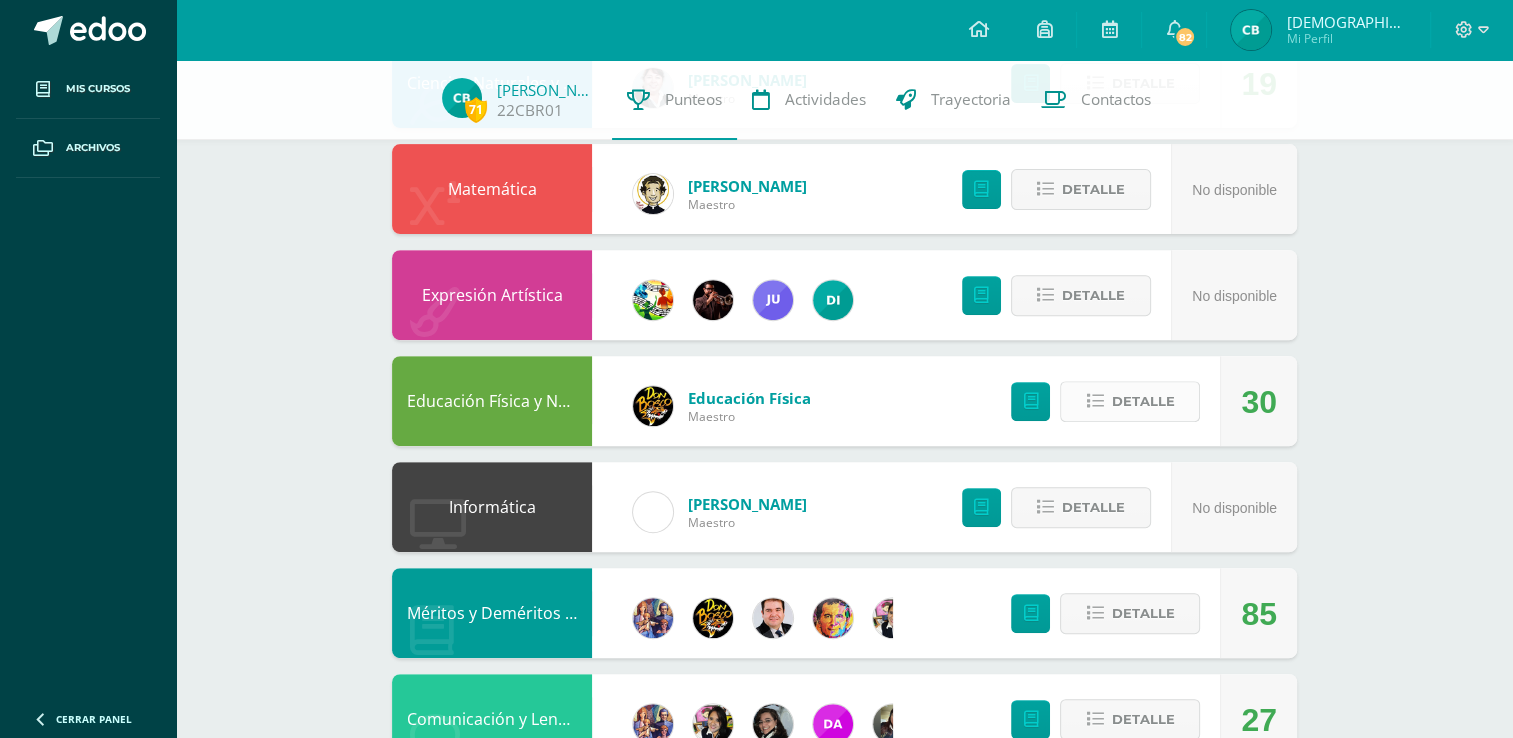 click on "Detalle" at bounding box center (1142, 401) 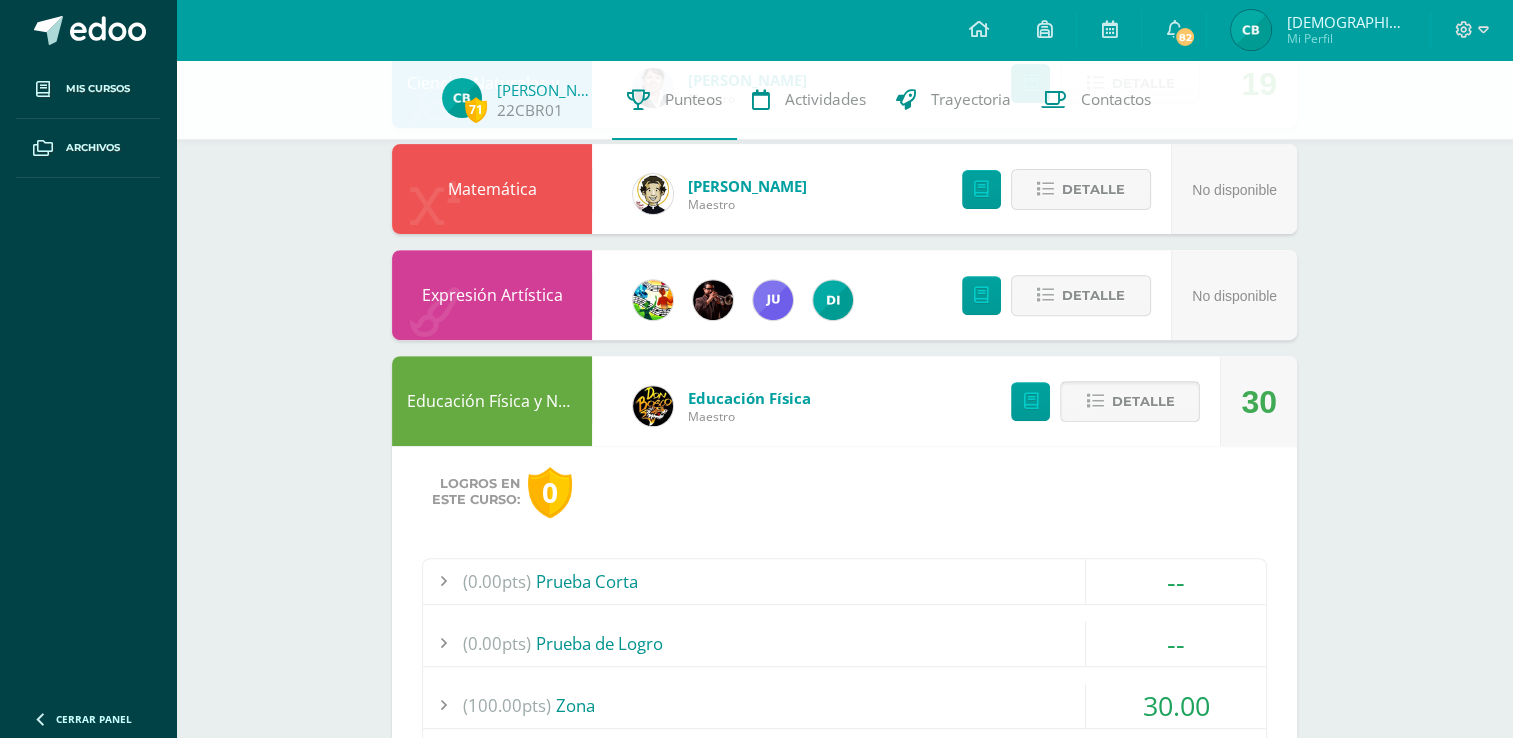 click on "Detalle" at bounding box center [1142, 401] 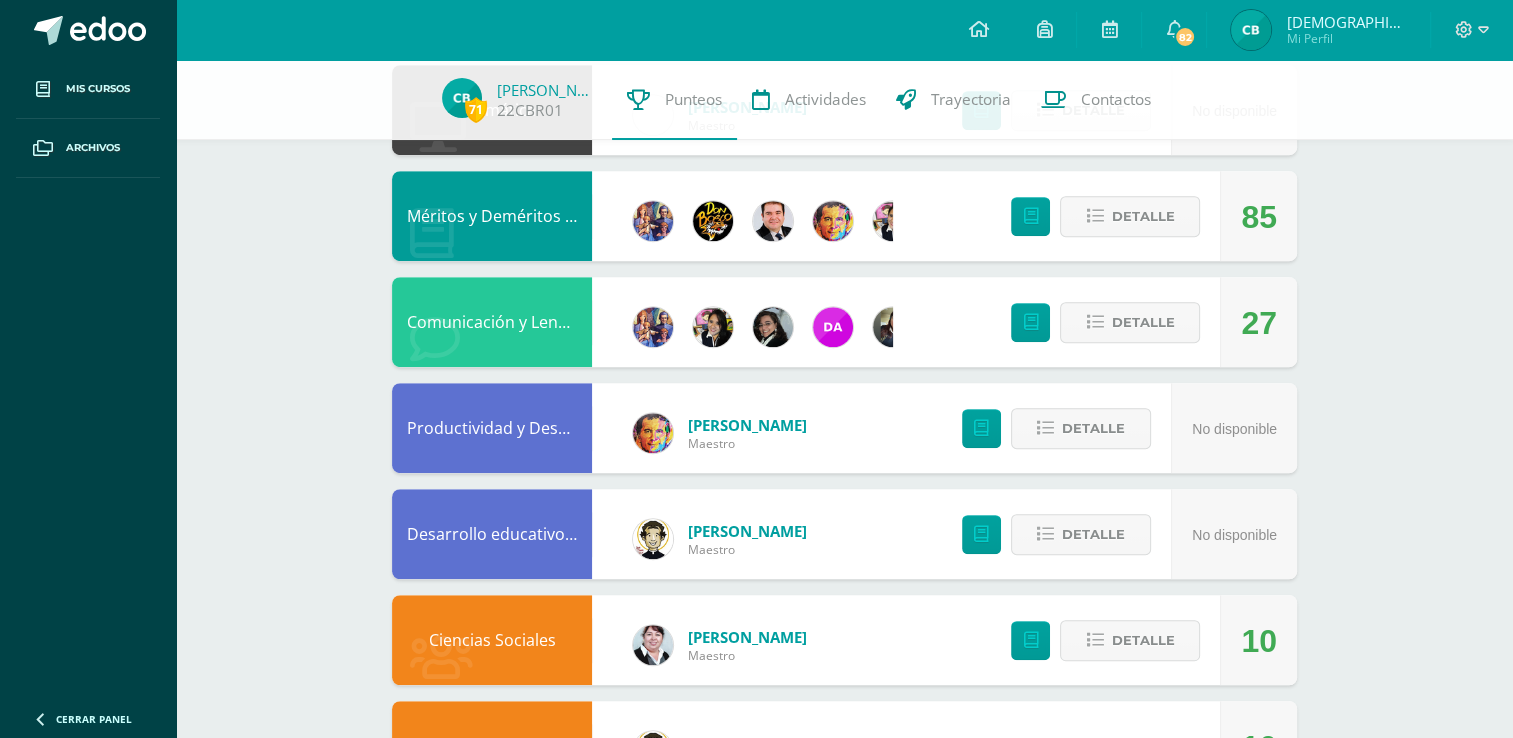 scroll, scrollTop: 1100, scrollLeft: 0, axis: vertical 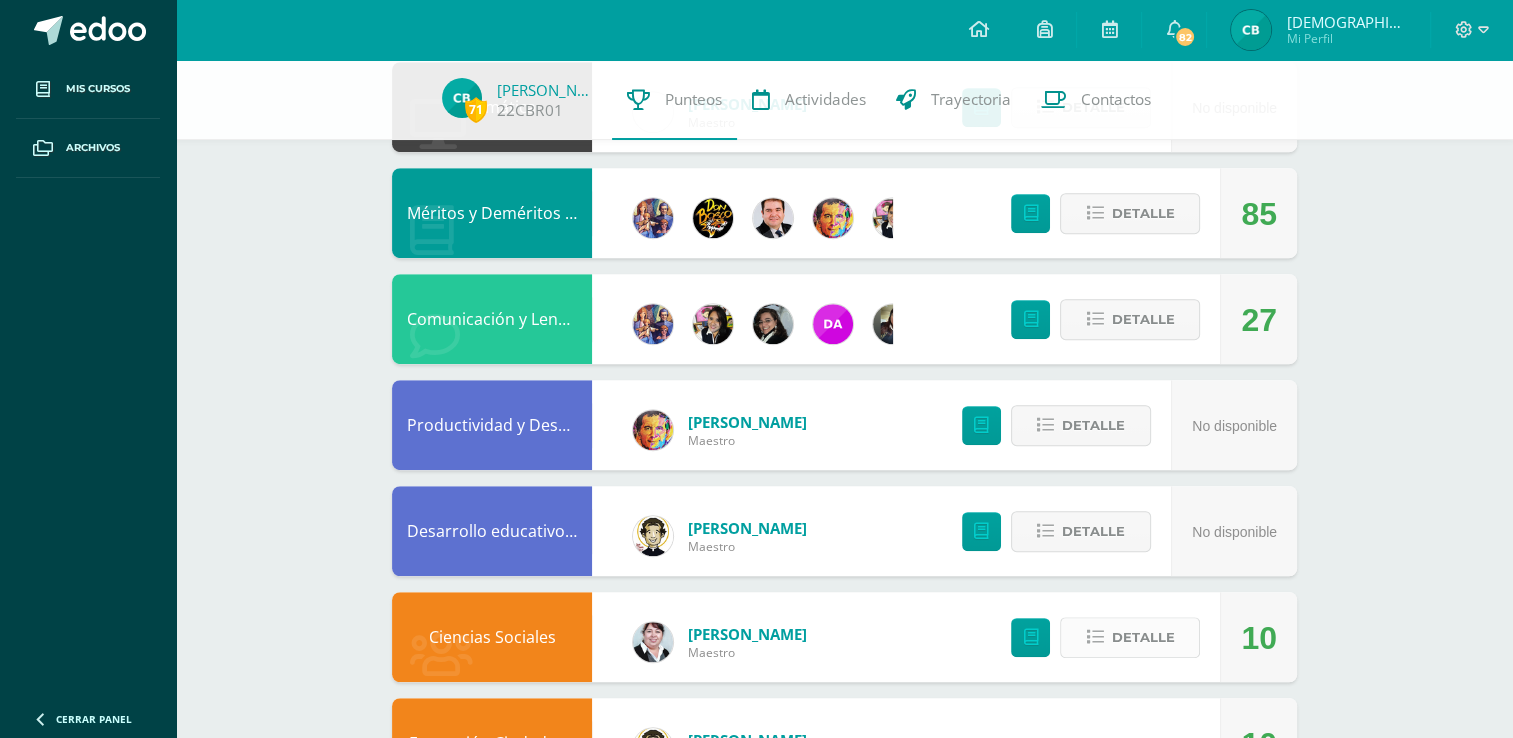click on "Detalle" at bounding box center (1142, 637) 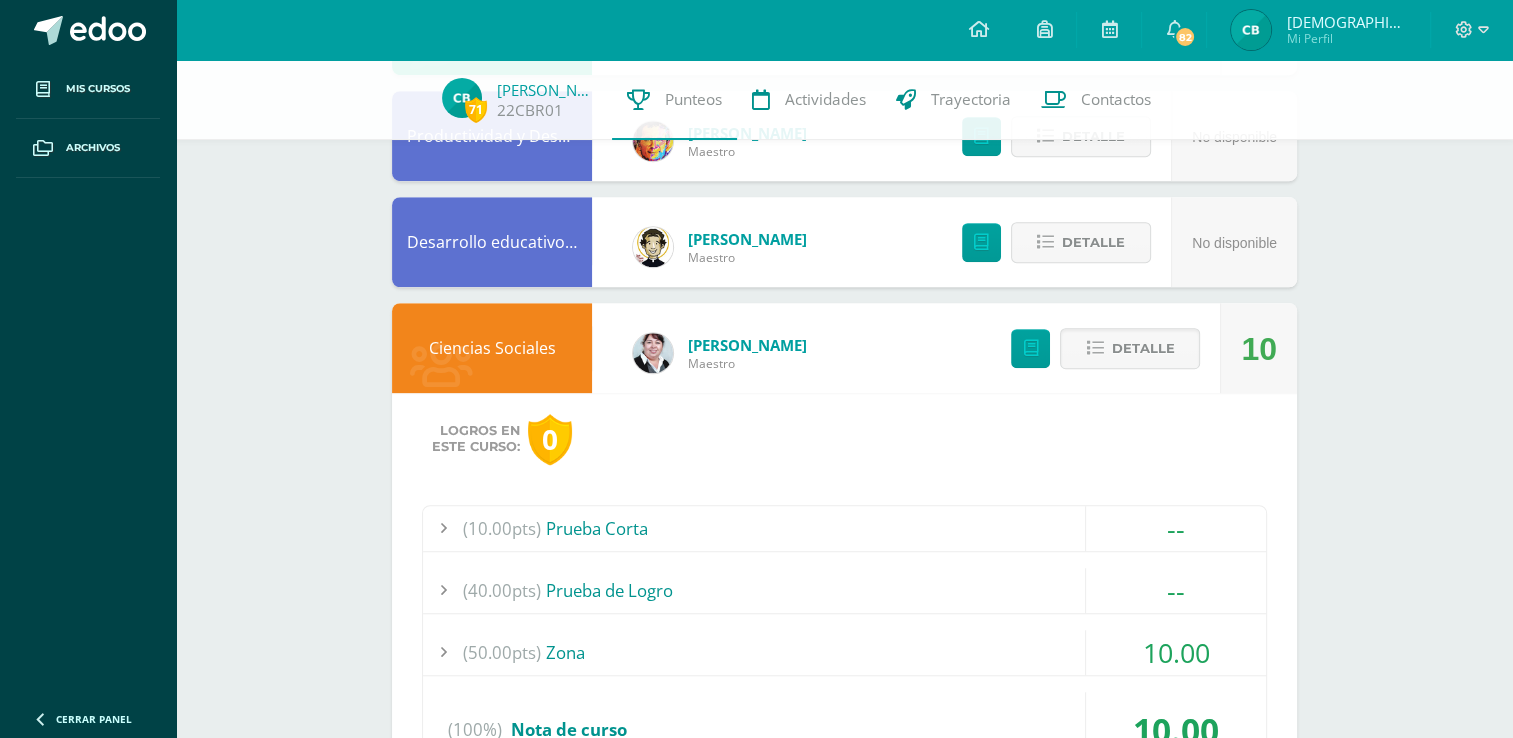 scroll, scrollTop: 1489, scrollLeft: 0, axis: vertical 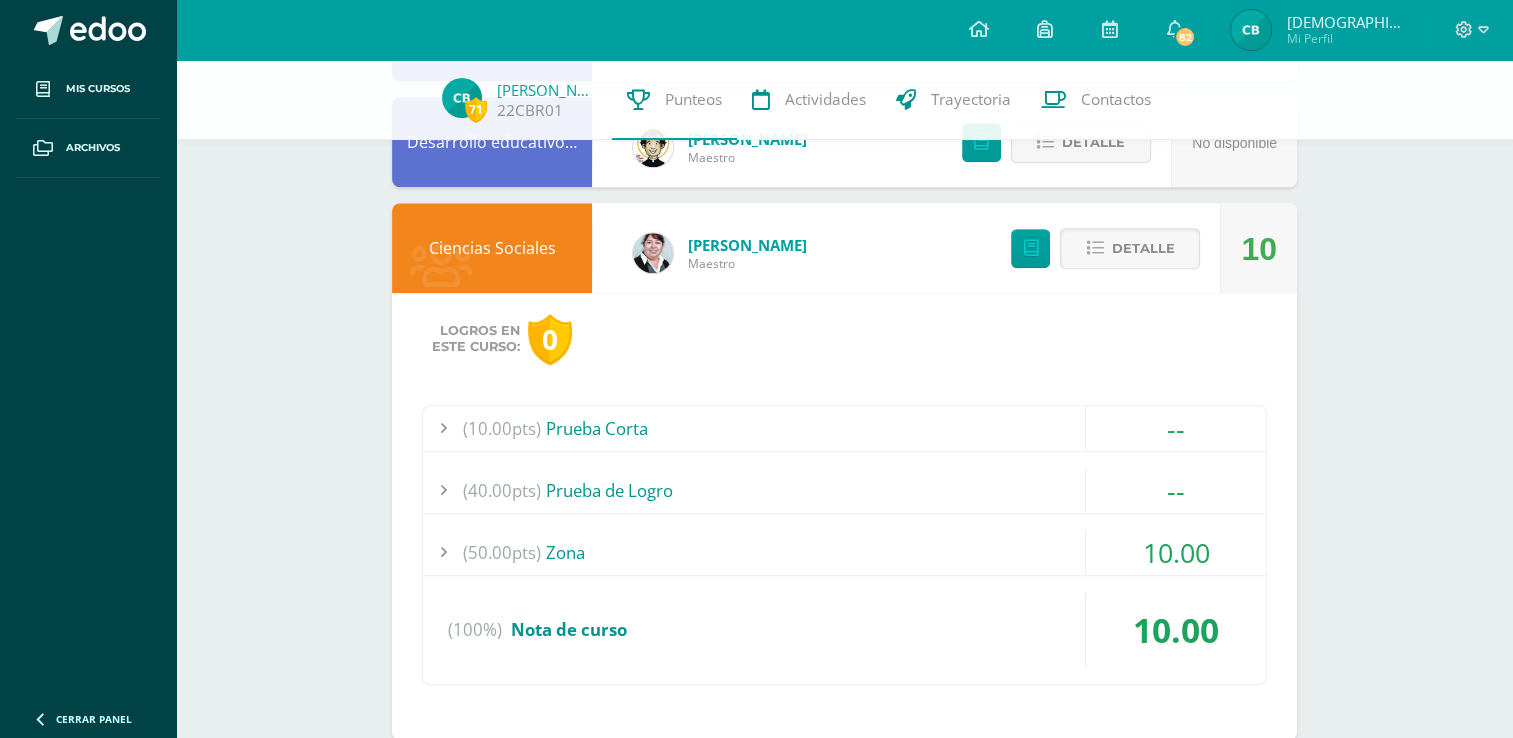 click on "(50.00pts)
Zona" at bounding box center [844, 552] 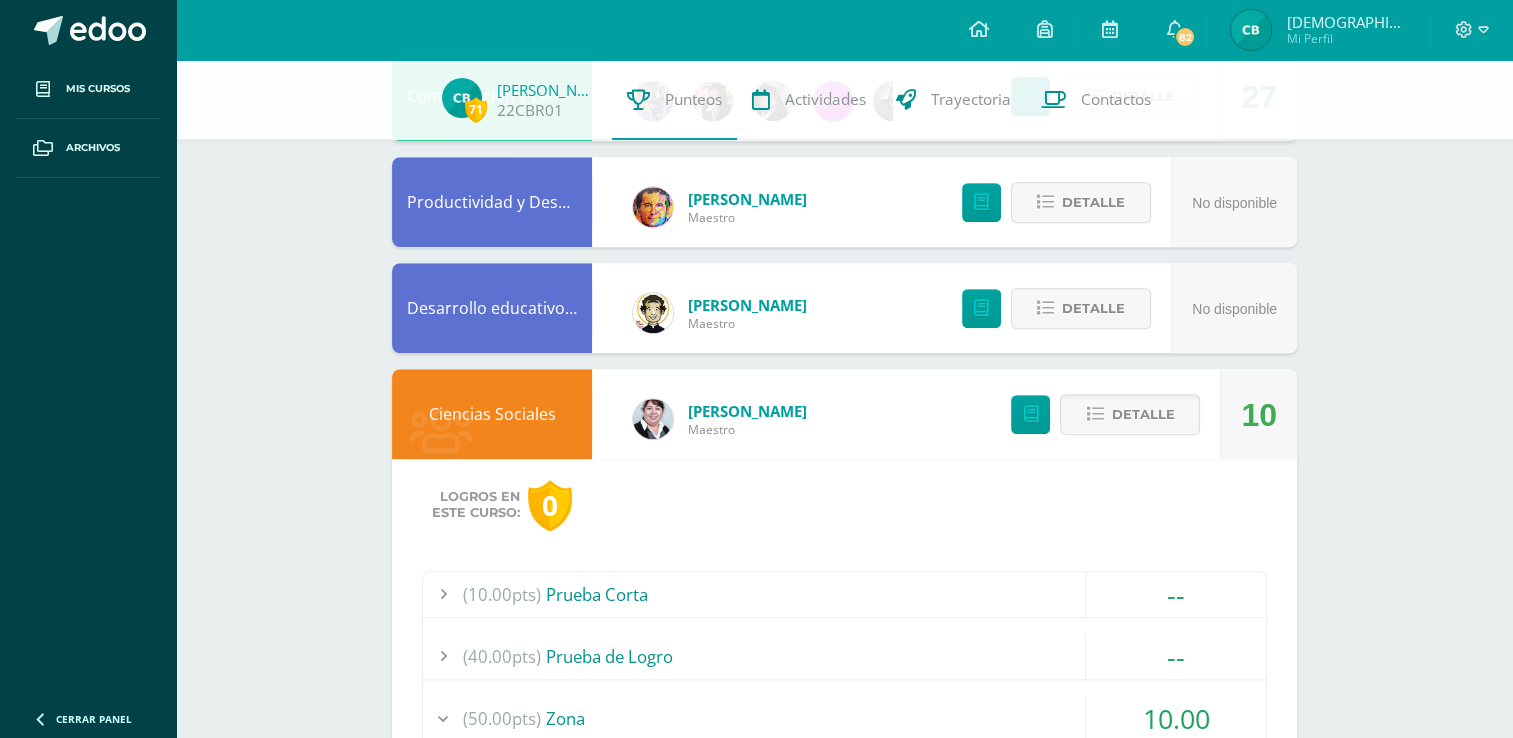 scroll, scrollTop: 1189, scrollLeft: 0, axis: vertical 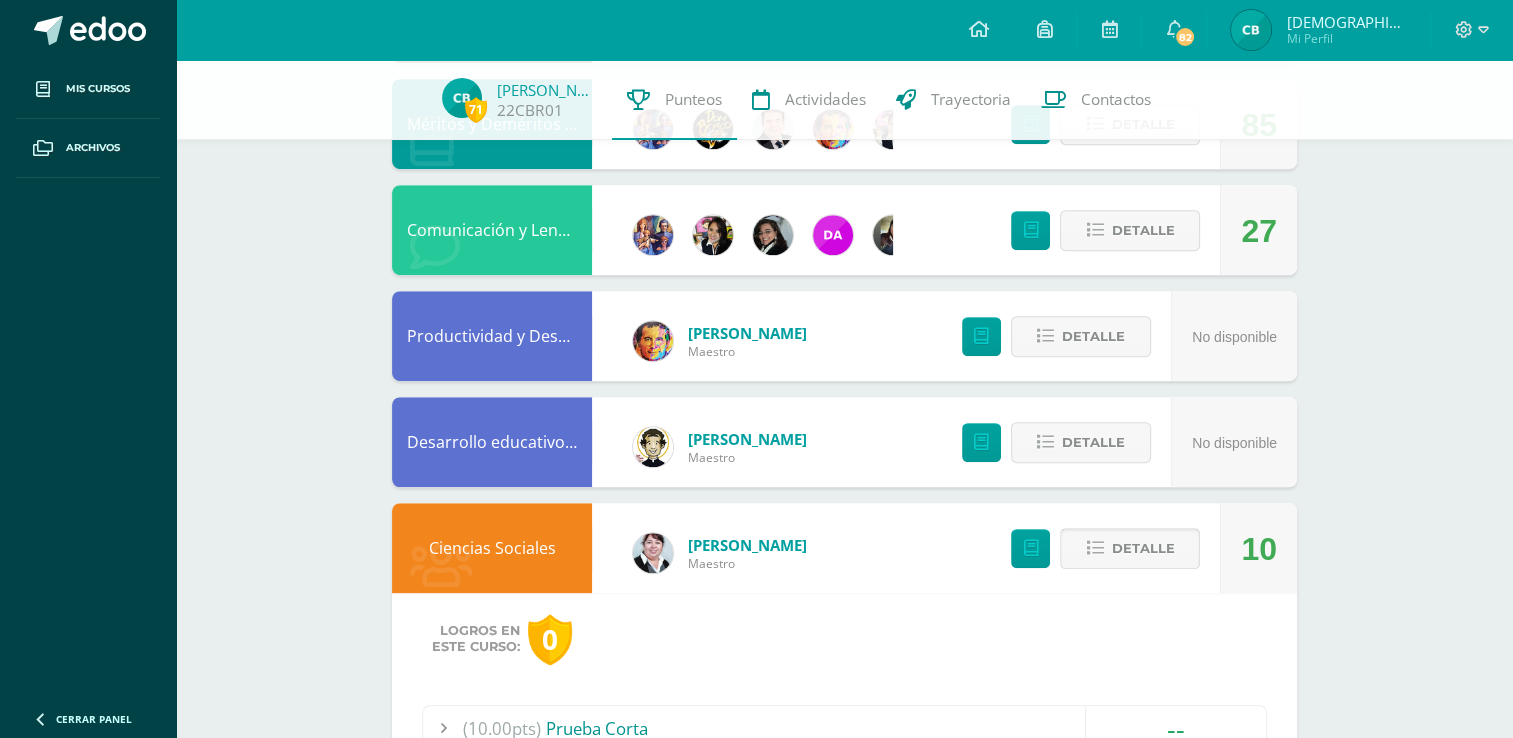 click on "Detalle" at bounding box center [1130, 548] 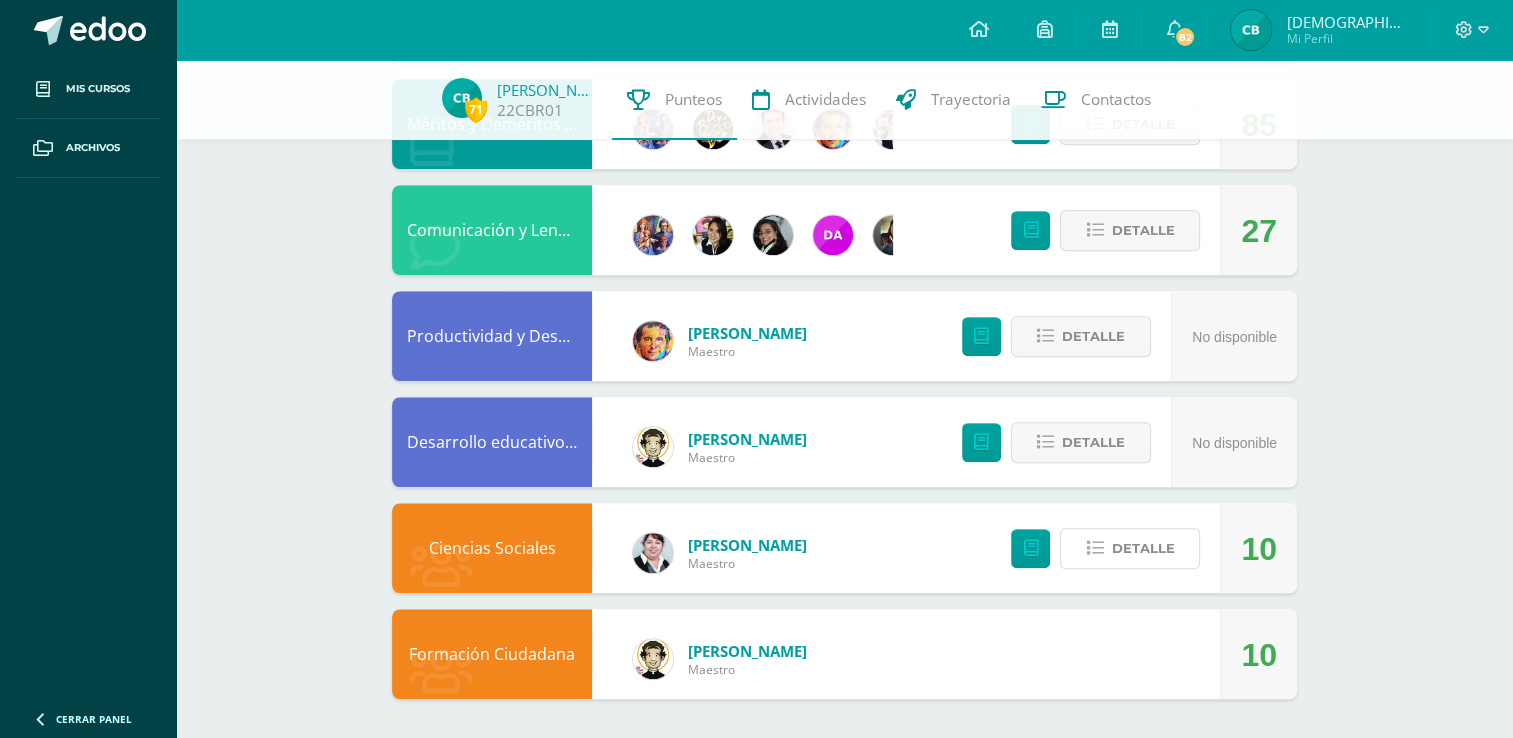 scroll, scrollTop: 1089, scrollLeft: 0, axis: vertical 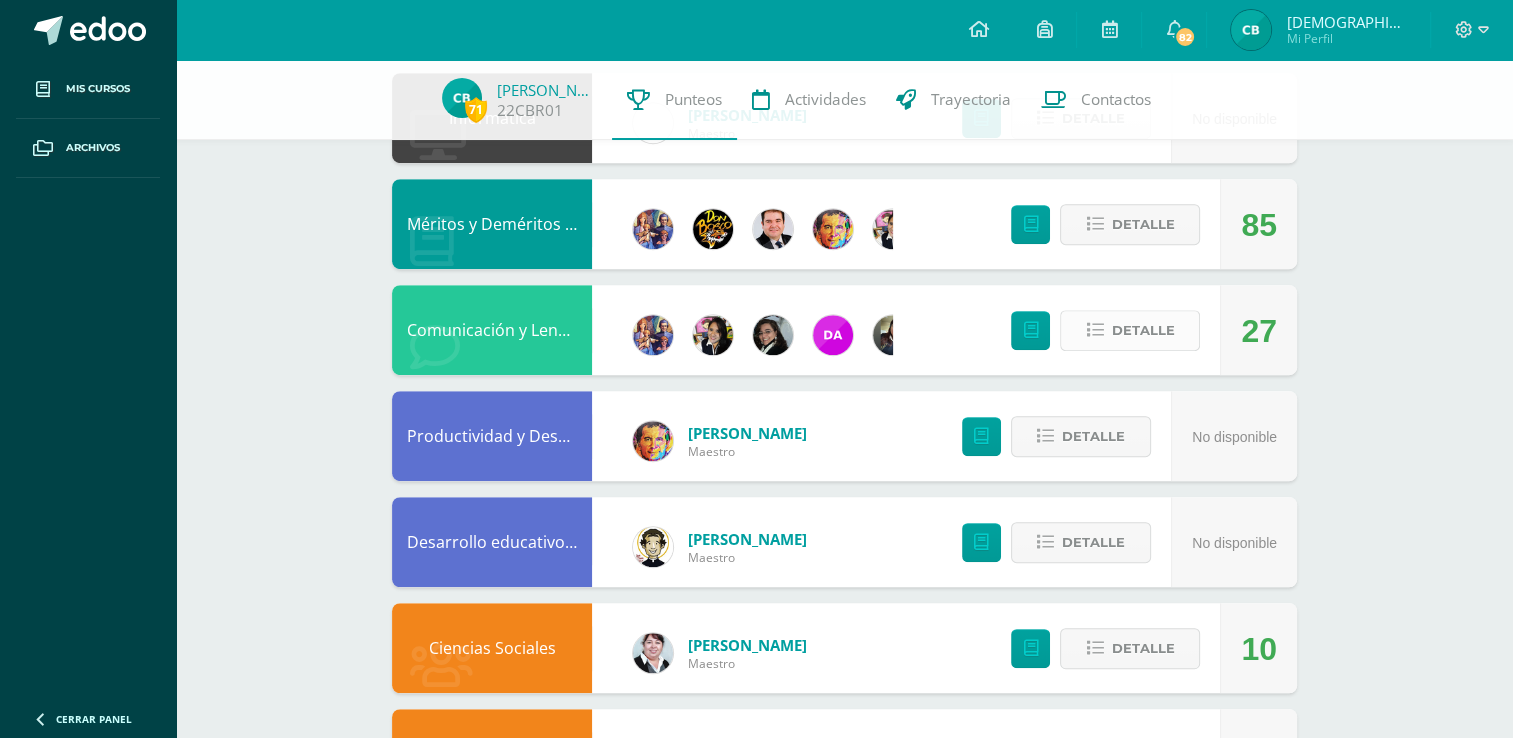 click on "Detalle" at bounding box center (1142, 330) 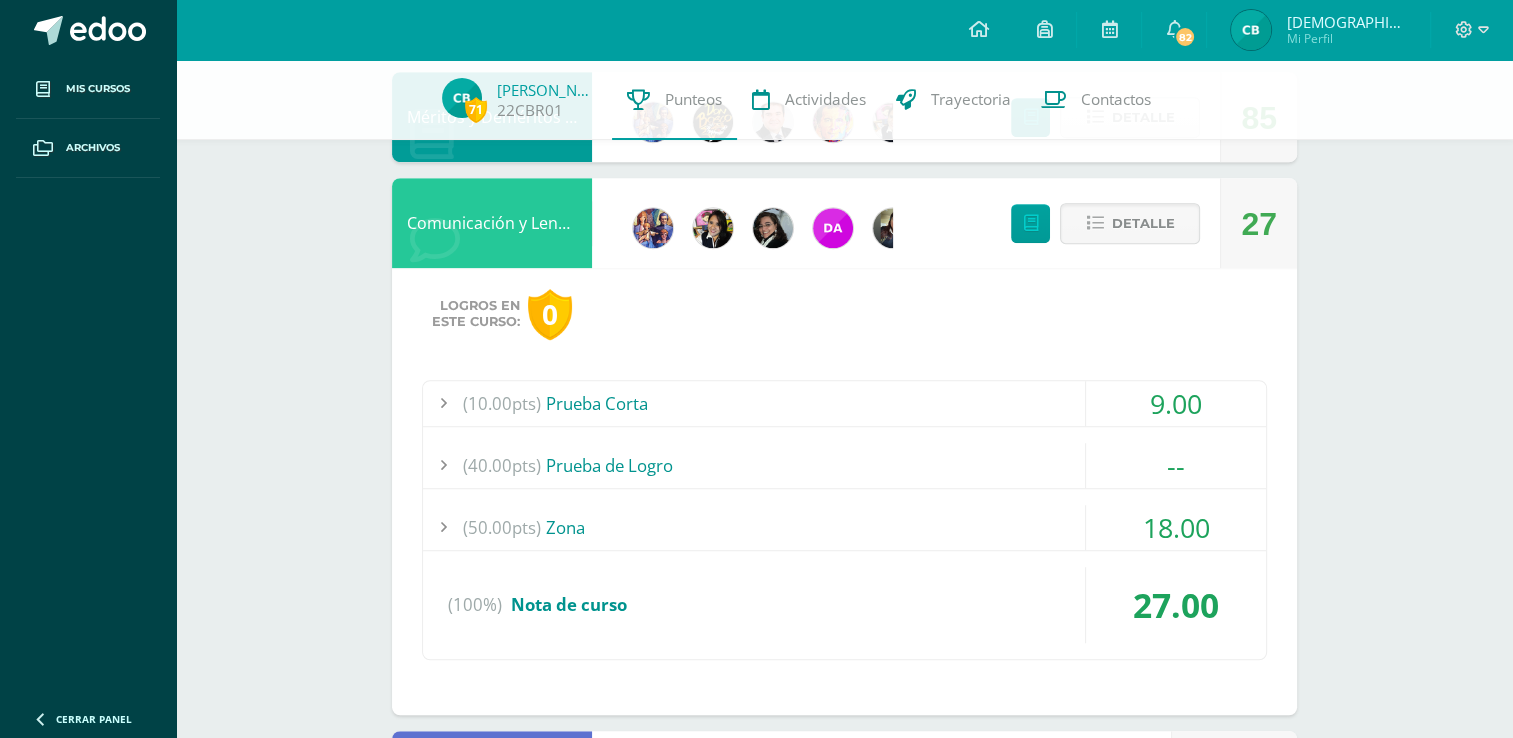 scroll, scrollTop: 1289, scrollLeft: 0, axis: vertical 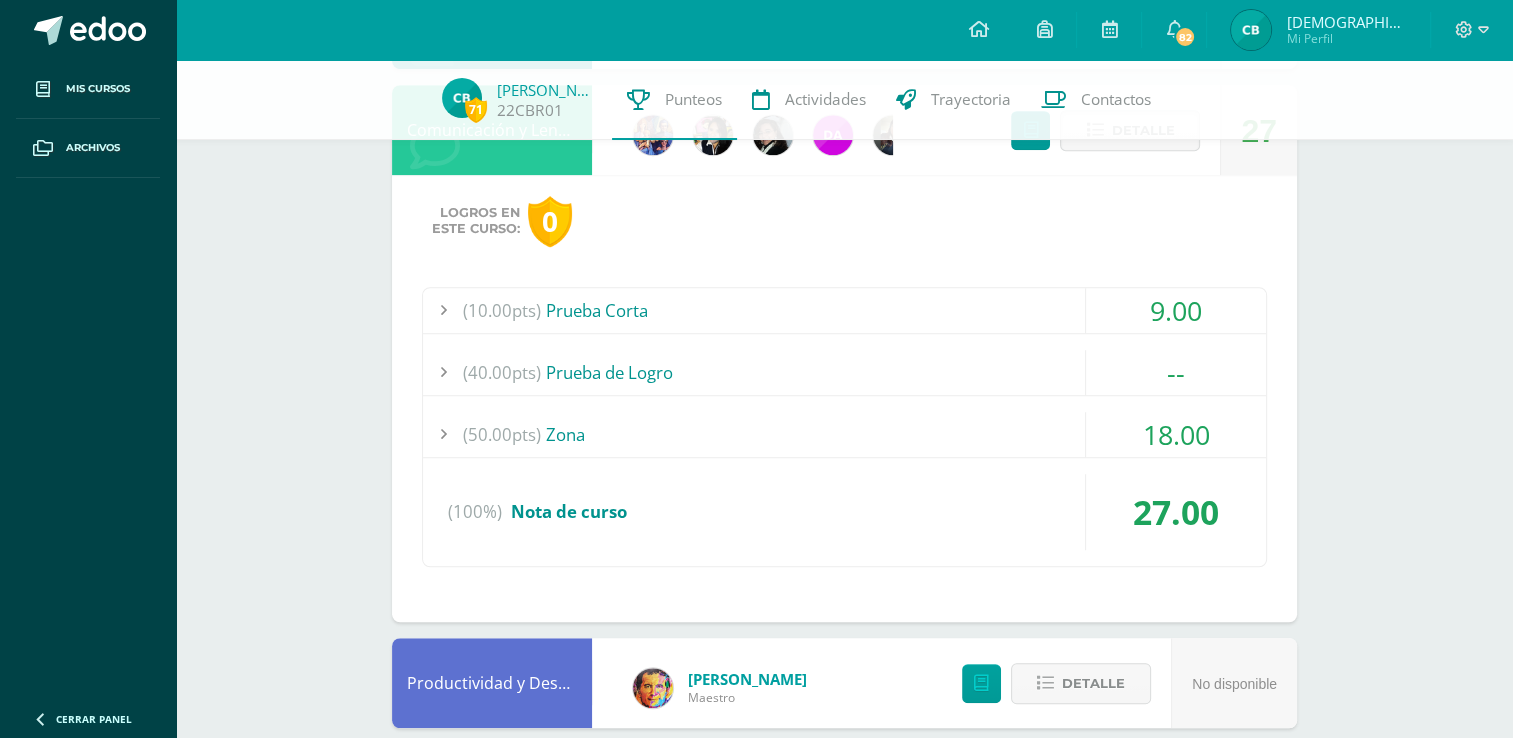click on "(50.00pts)
Zona" at bounding box center (844, 434) 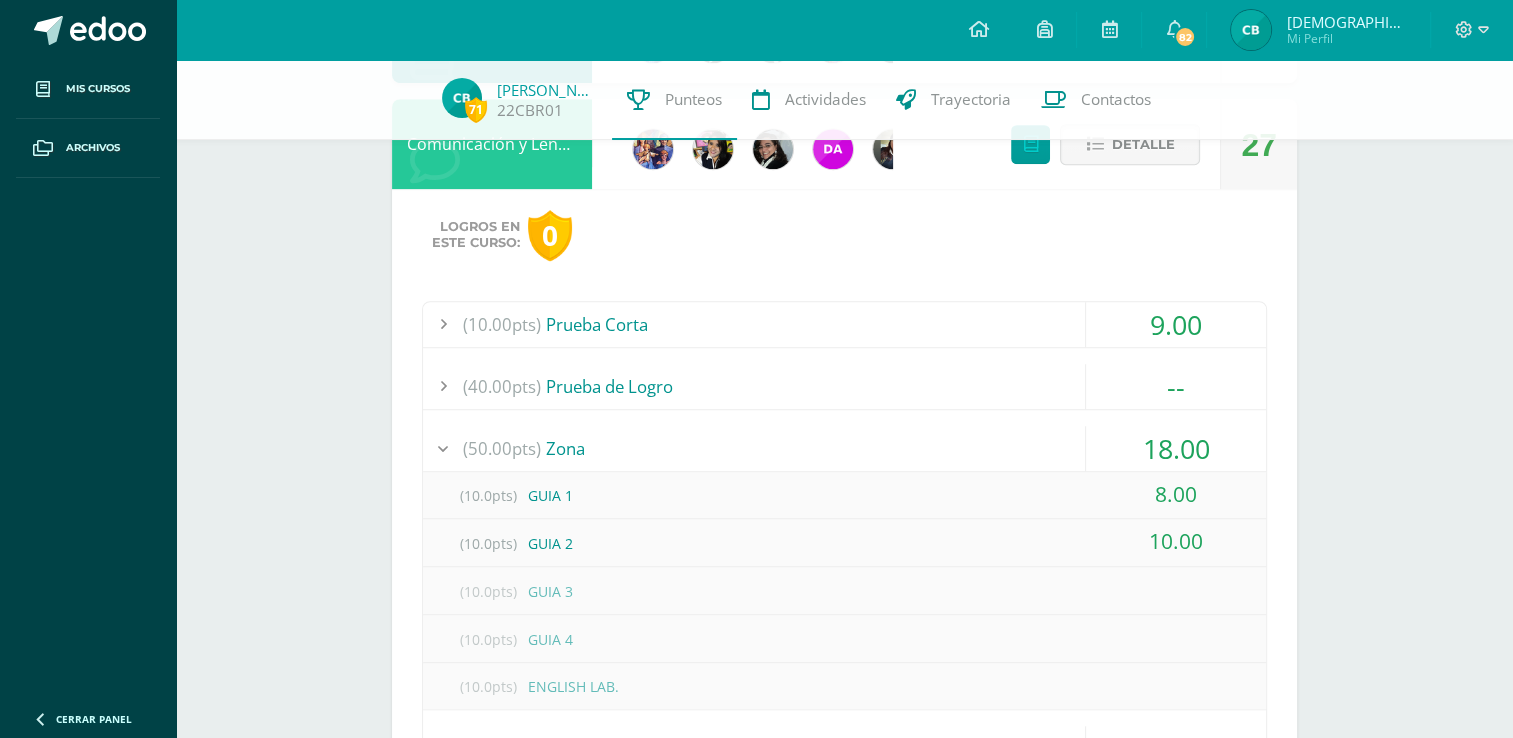 scroll, scrollTop: 1089, scrollLeft: 0, axis: vertical 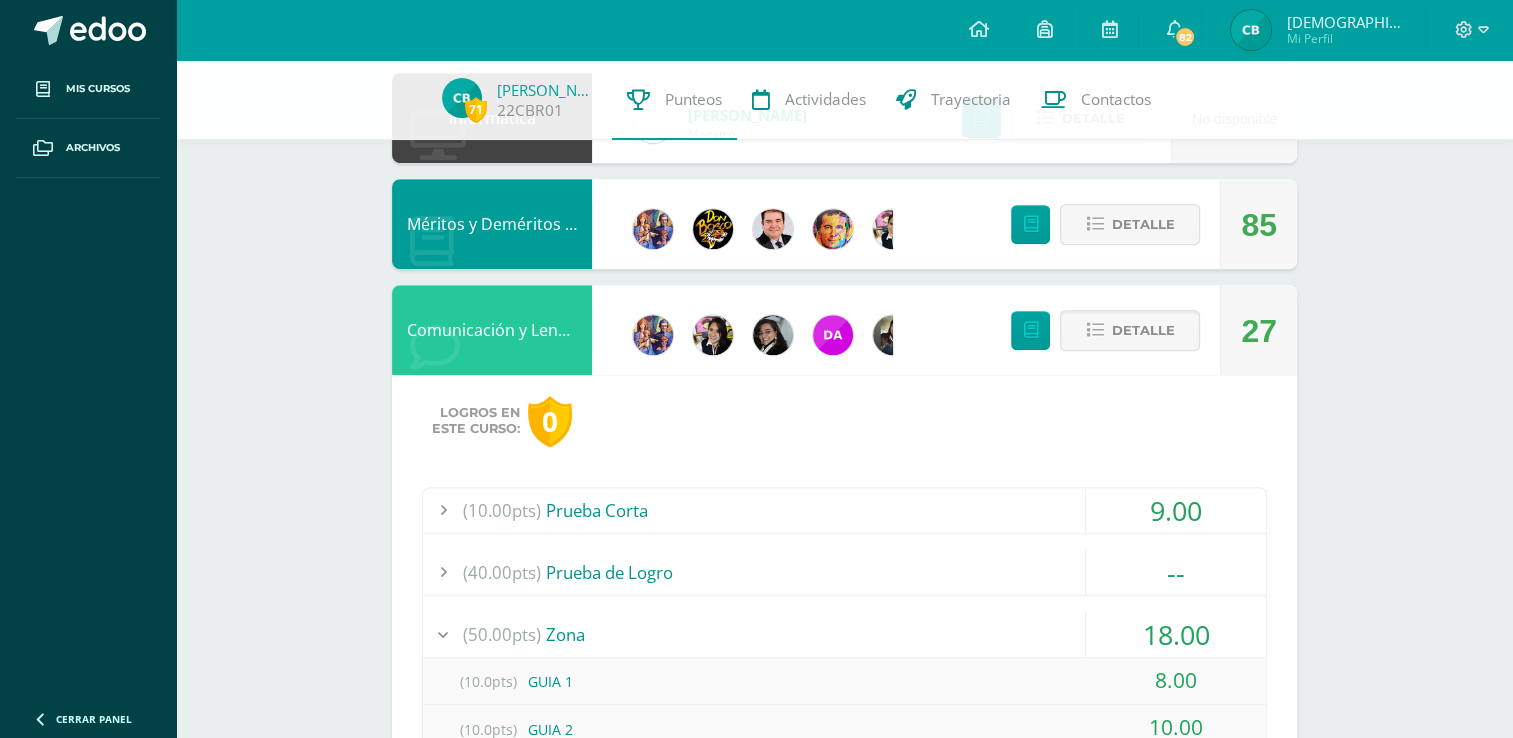 click on "(10.00pts)
Prueba Corta" at bounding box center [844, 510] 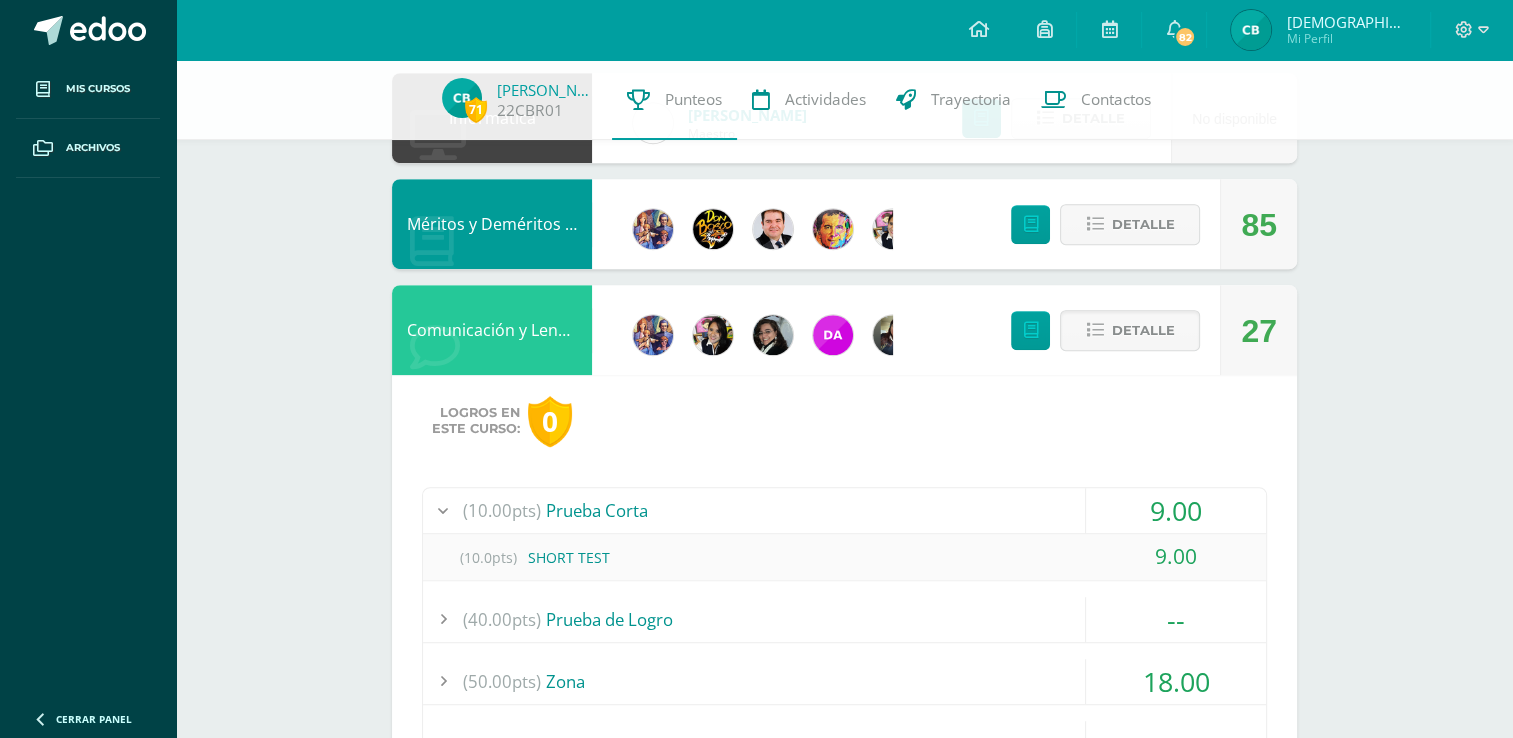 click on "(10.00pts)
Prueba Corta" at bounding box center (844, 510) 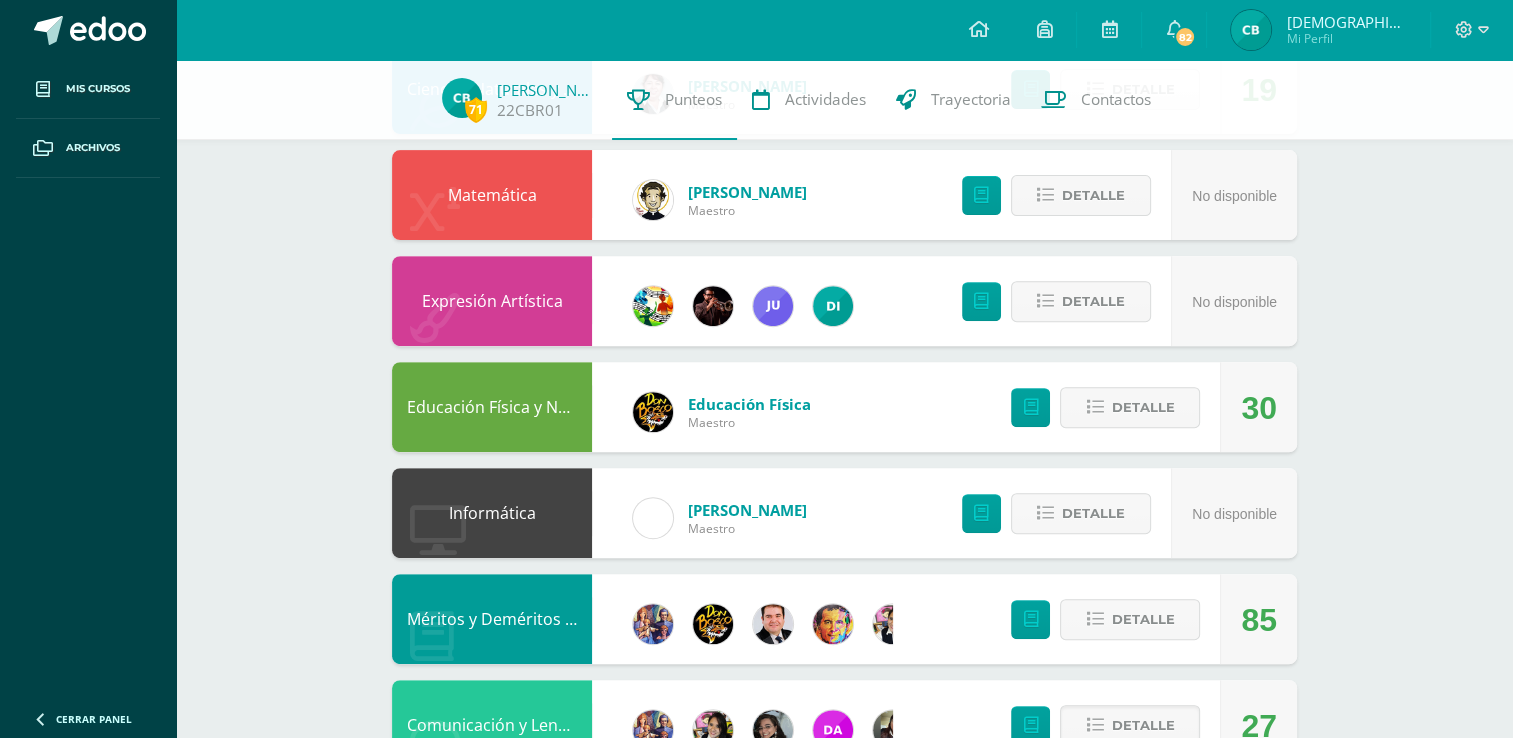 scroll, scrollTop: 689, scrollLeft: 0, axis: vertical 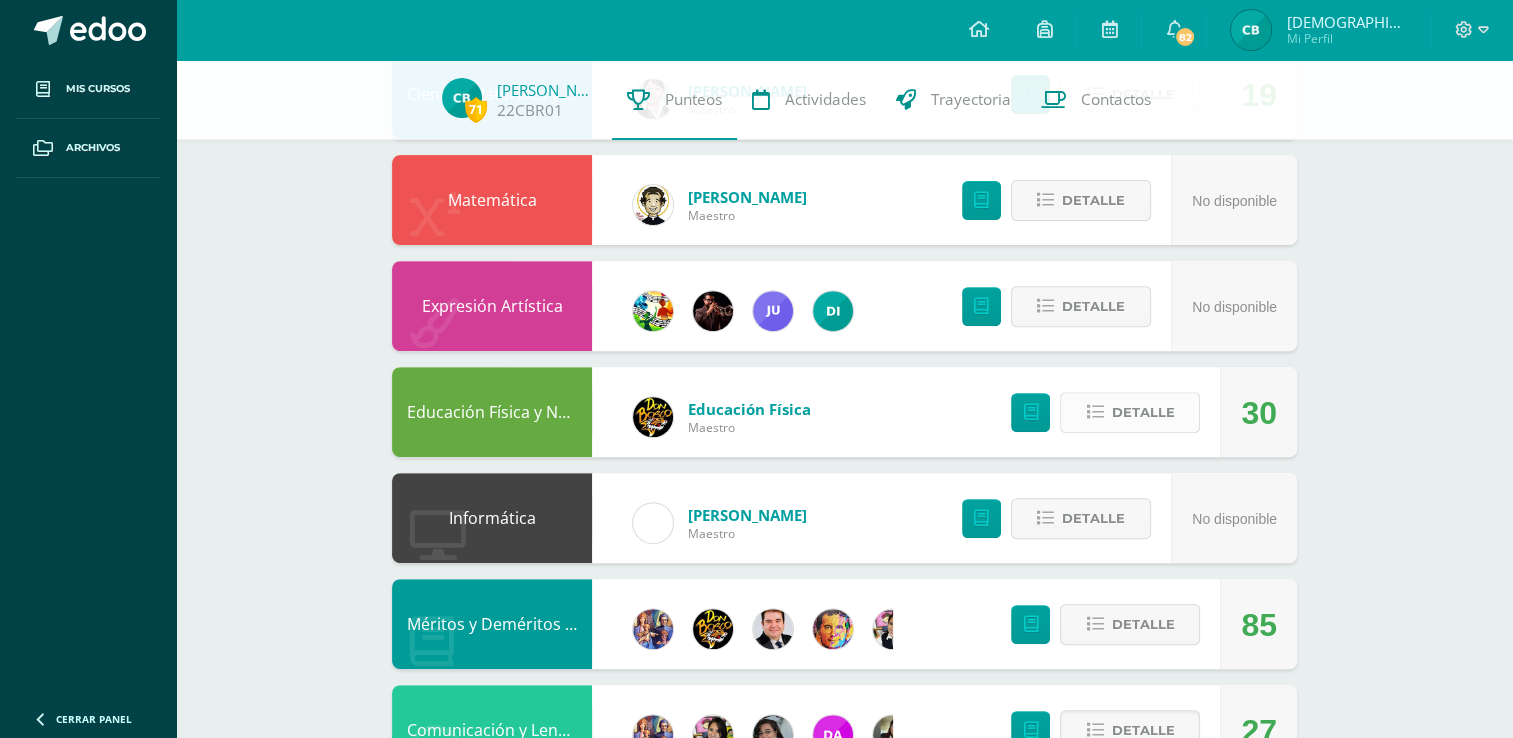 click on "Detalle" at bounding box center [1142, 412] 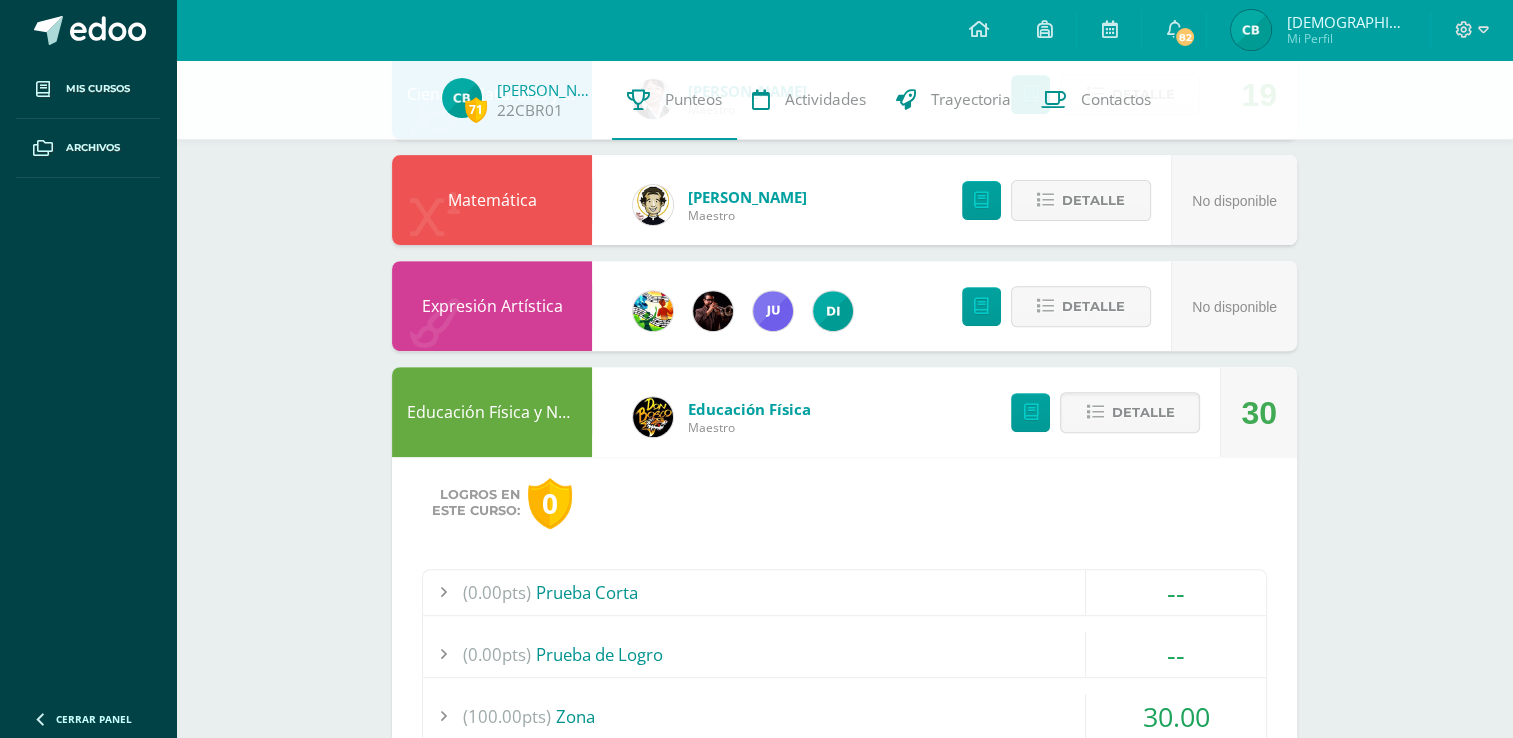 scroll, scrollTop: 889, scrollLeft: 0, axis: vertical 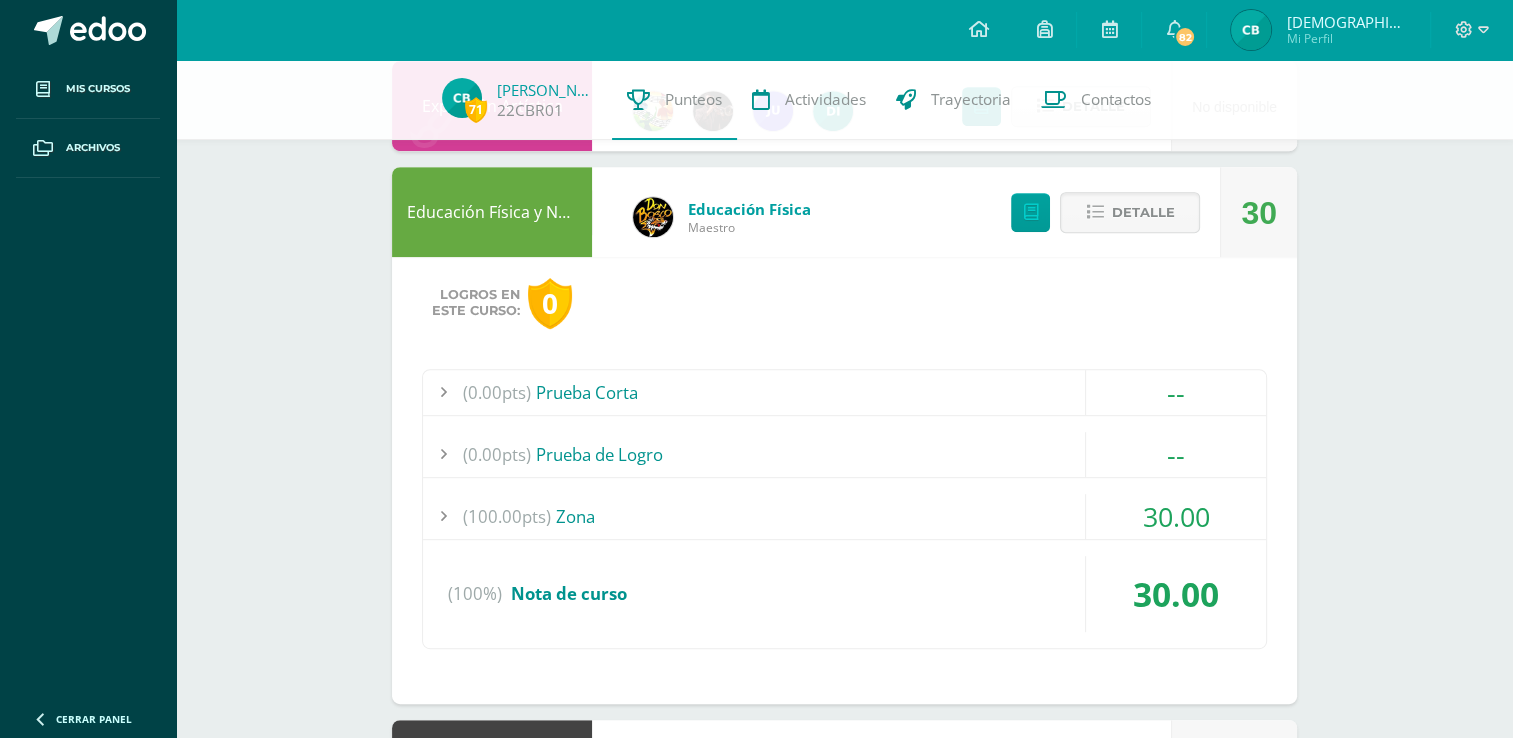 click on "(100.00pts)
Zona" at bounding box center [844, 516] 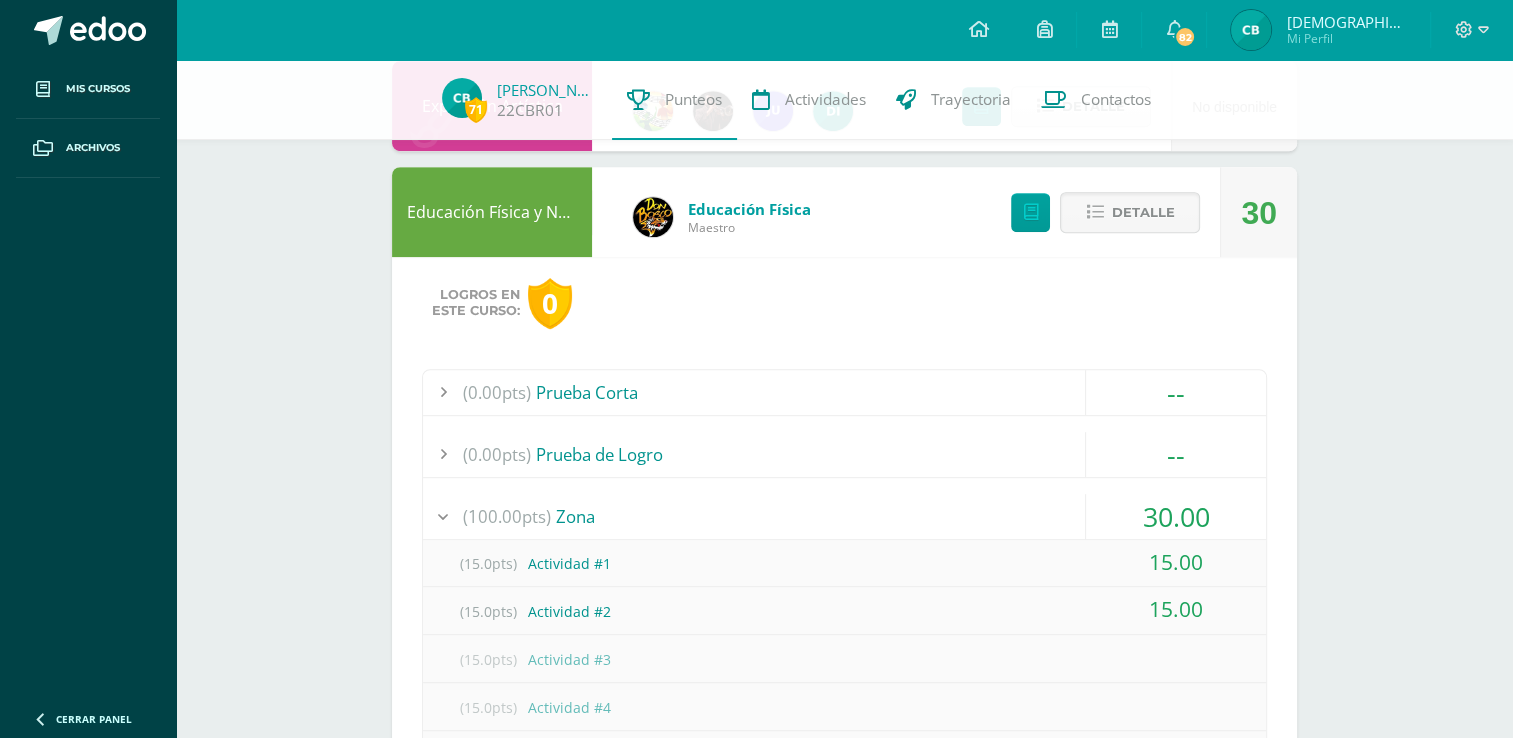 click on "(100.00pts)
Zona" at bounding box center (844, 516) 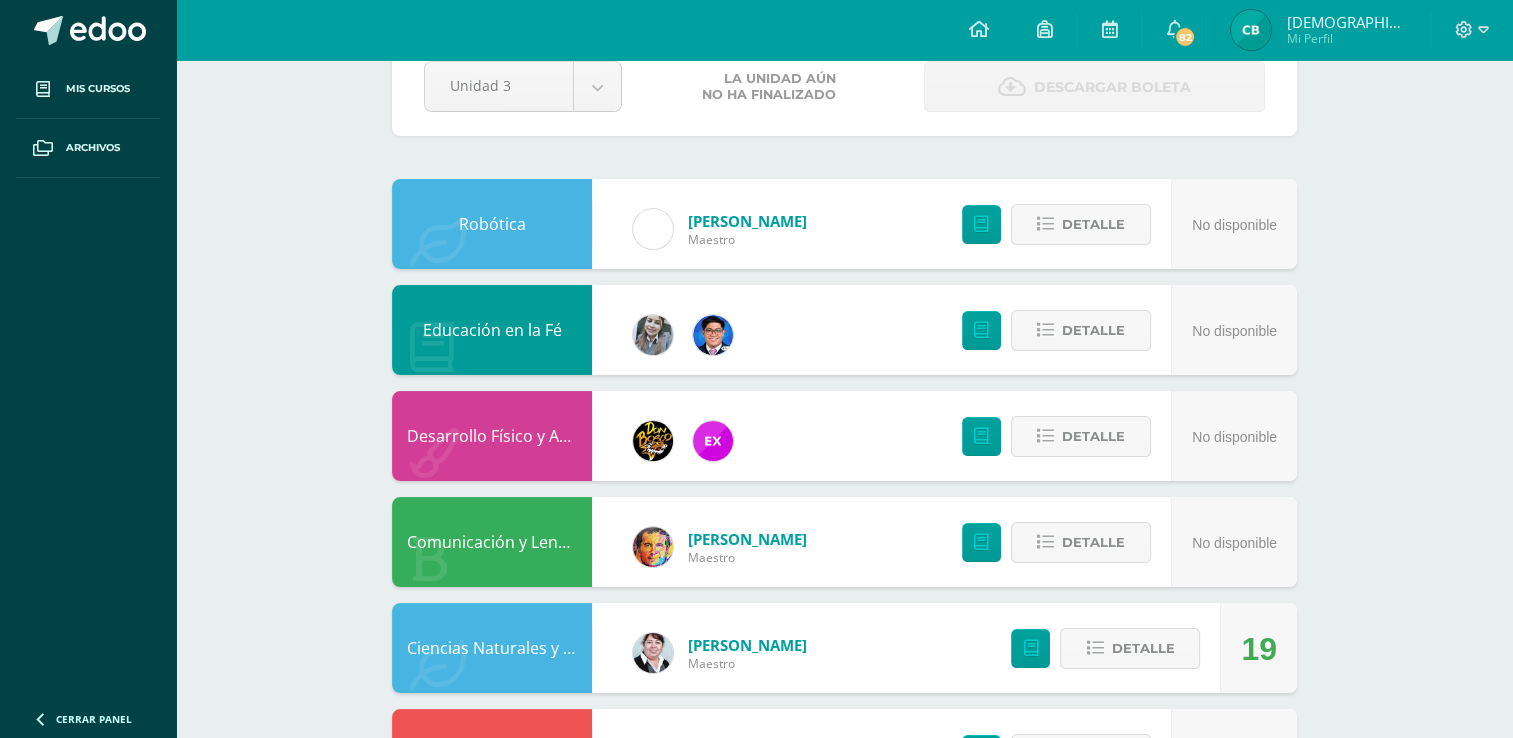 scroll, scrollTop: 189, scrollLeft: 0, axis: vertical 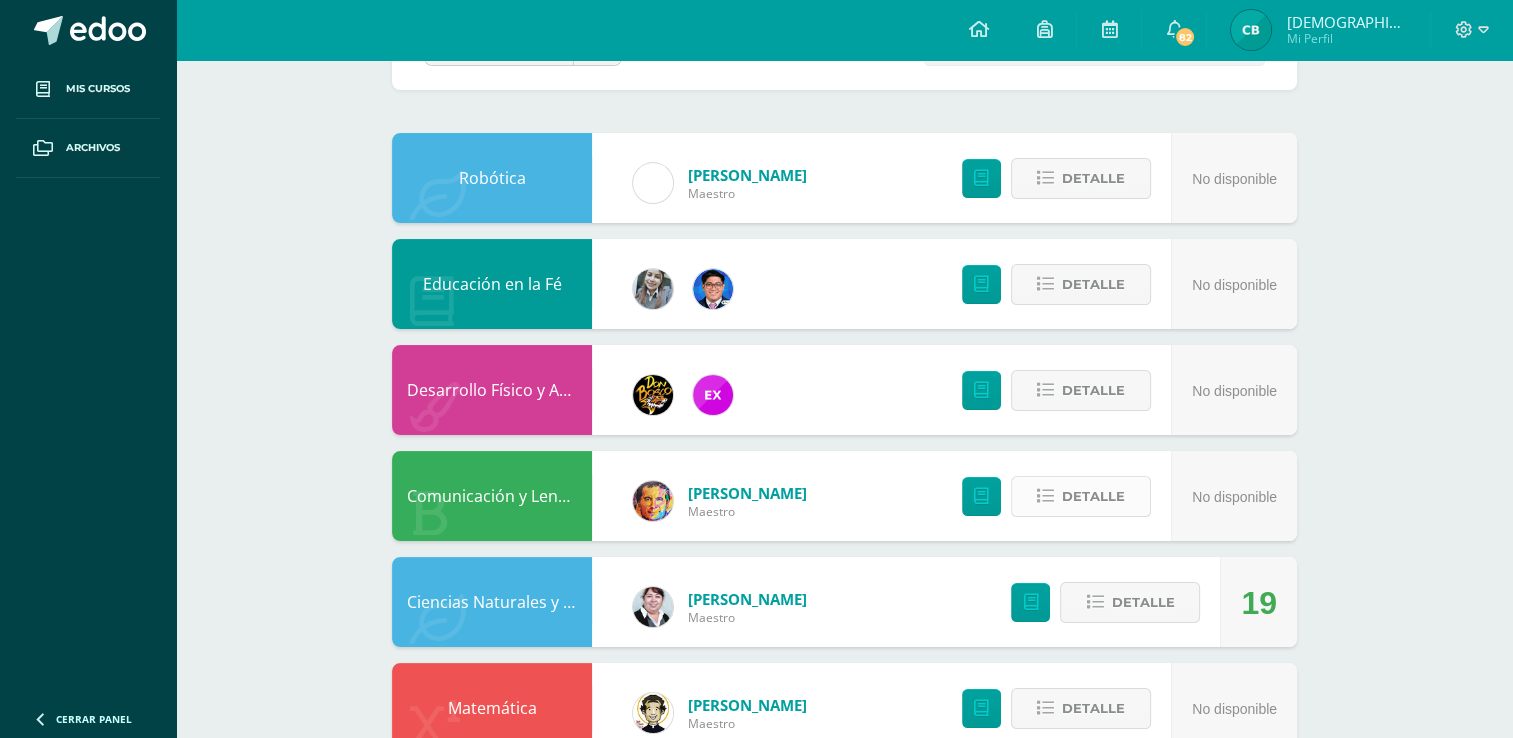click on "Detalle" at bounding box center [1093, 496] 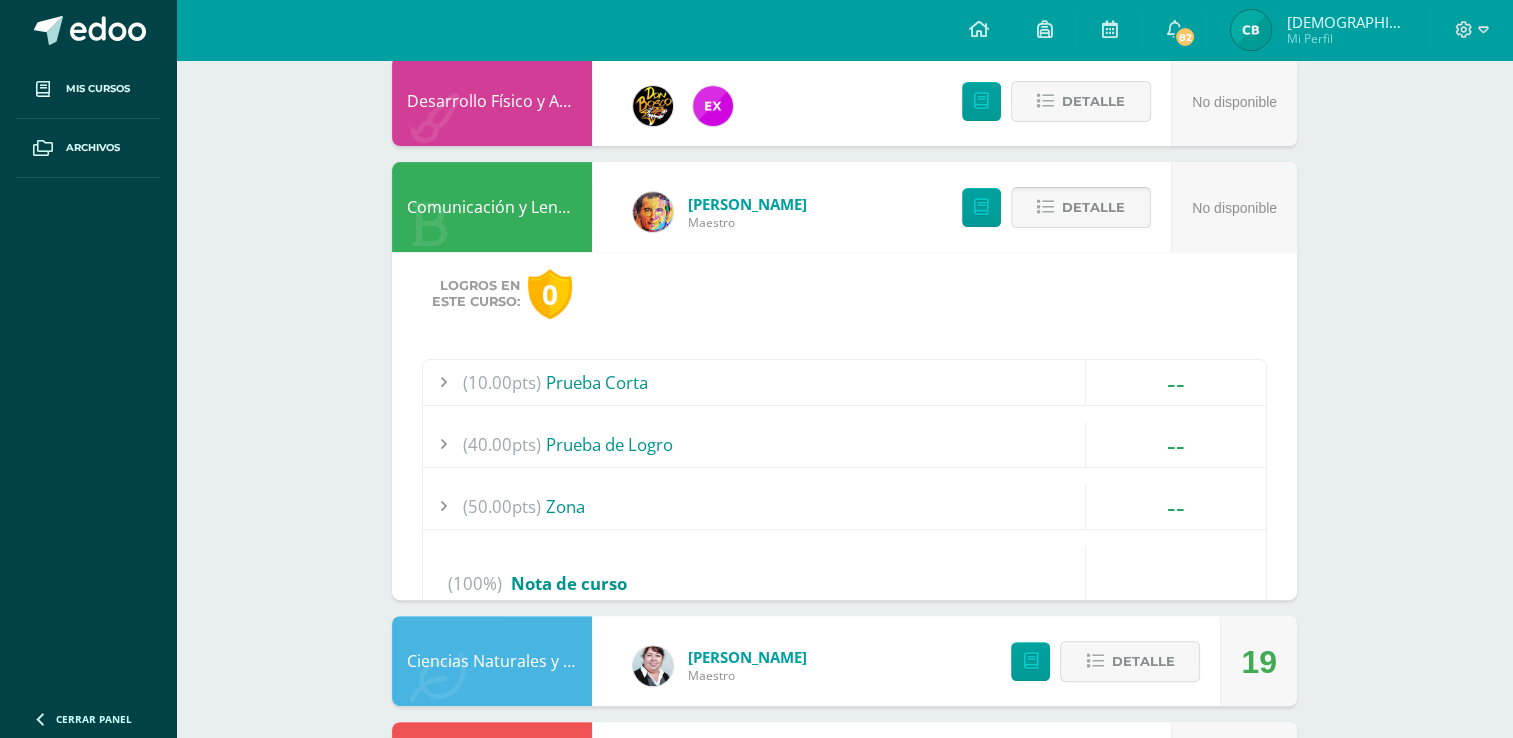 scroll, scrollTop: 489, scrollLeft: 0, axis: vertical 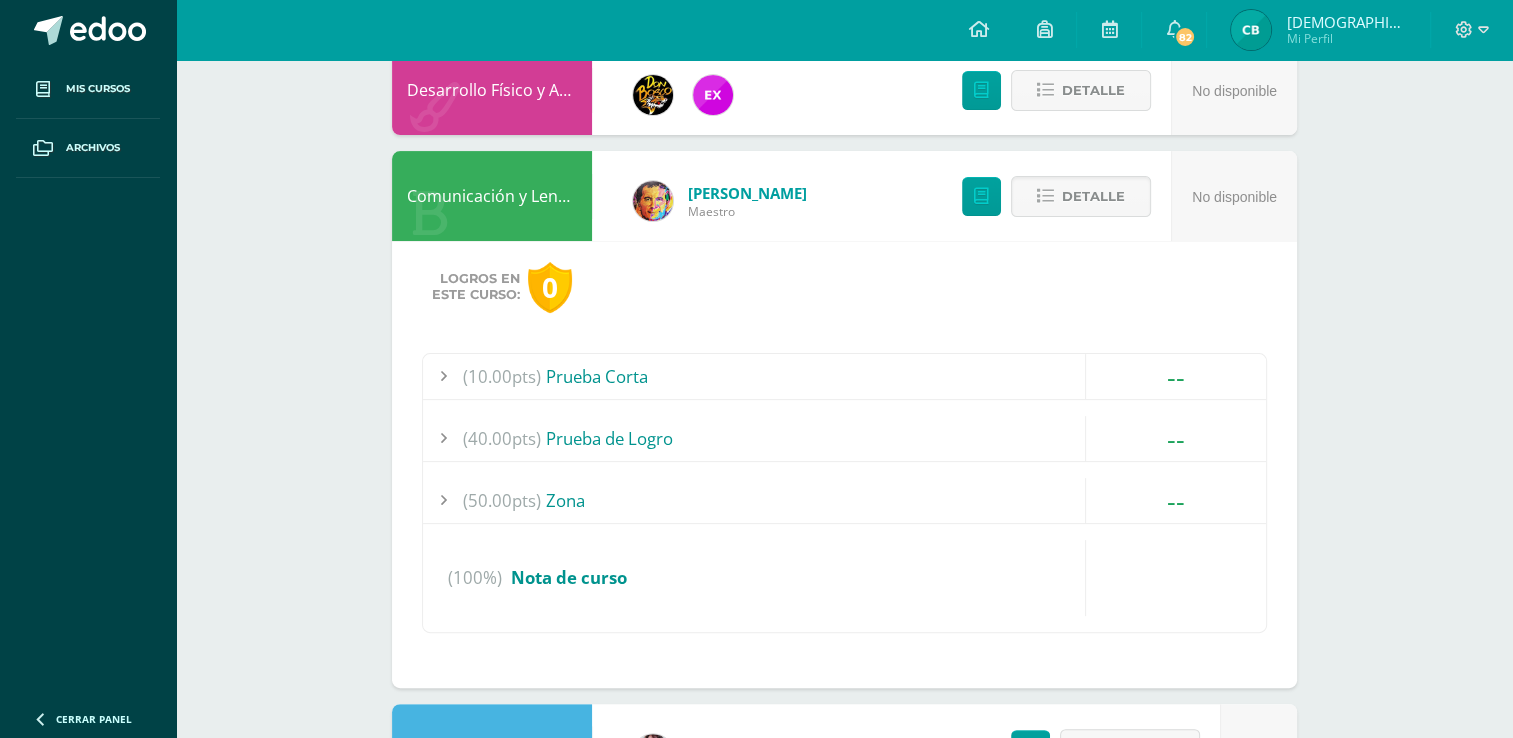 click on "(50.00pts)
Zona" at bounding box center [844, 500] 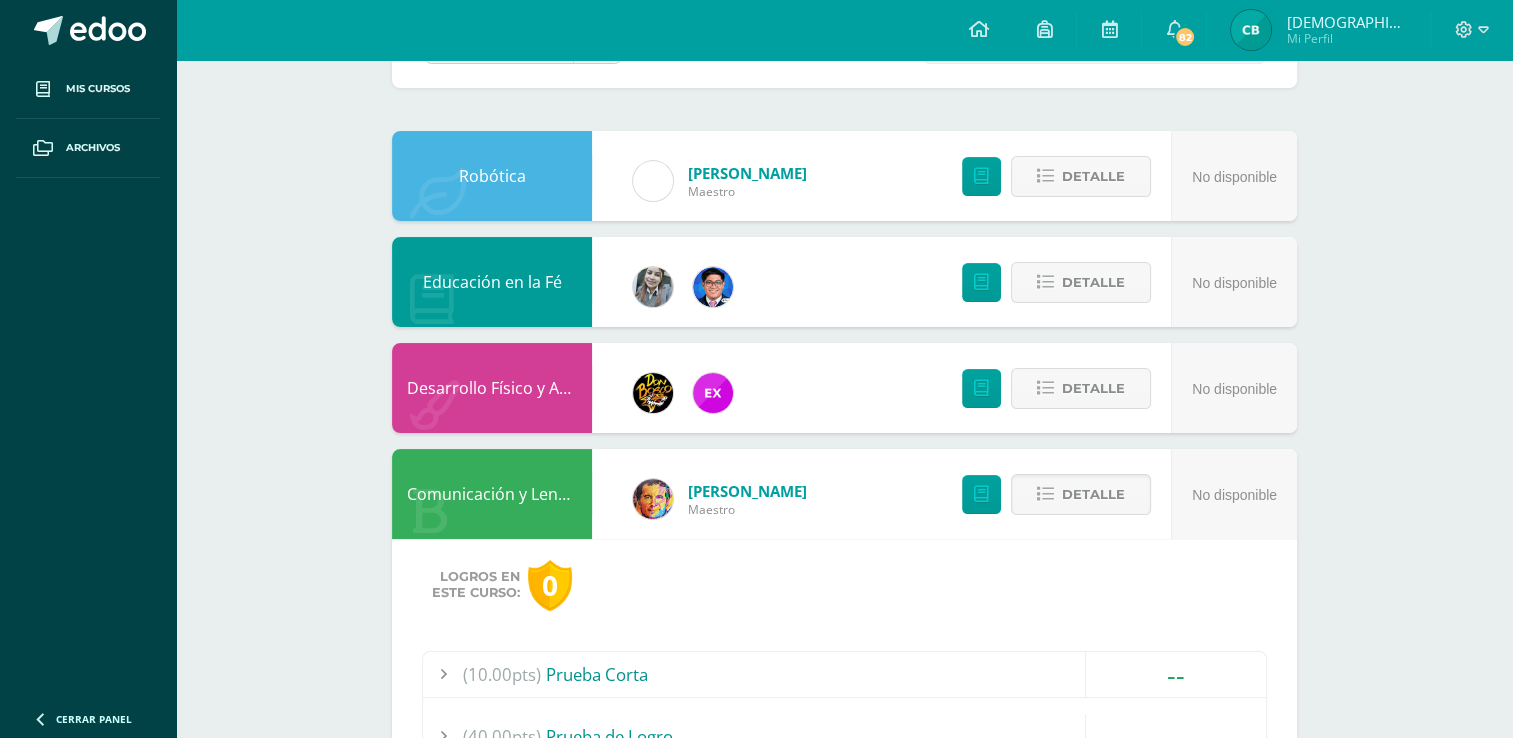 scroll, scrollTop: 0, scrollLeft: 0, axis: both 